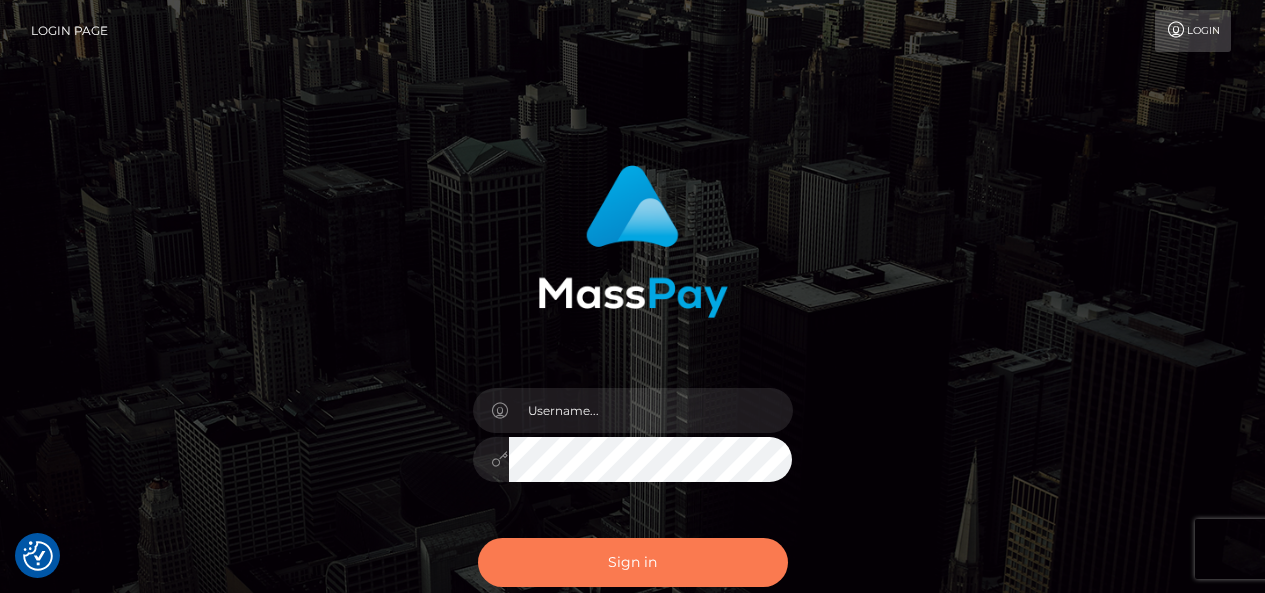 scroll, scrollTop: 0, scrollLeft: 0, axis: both 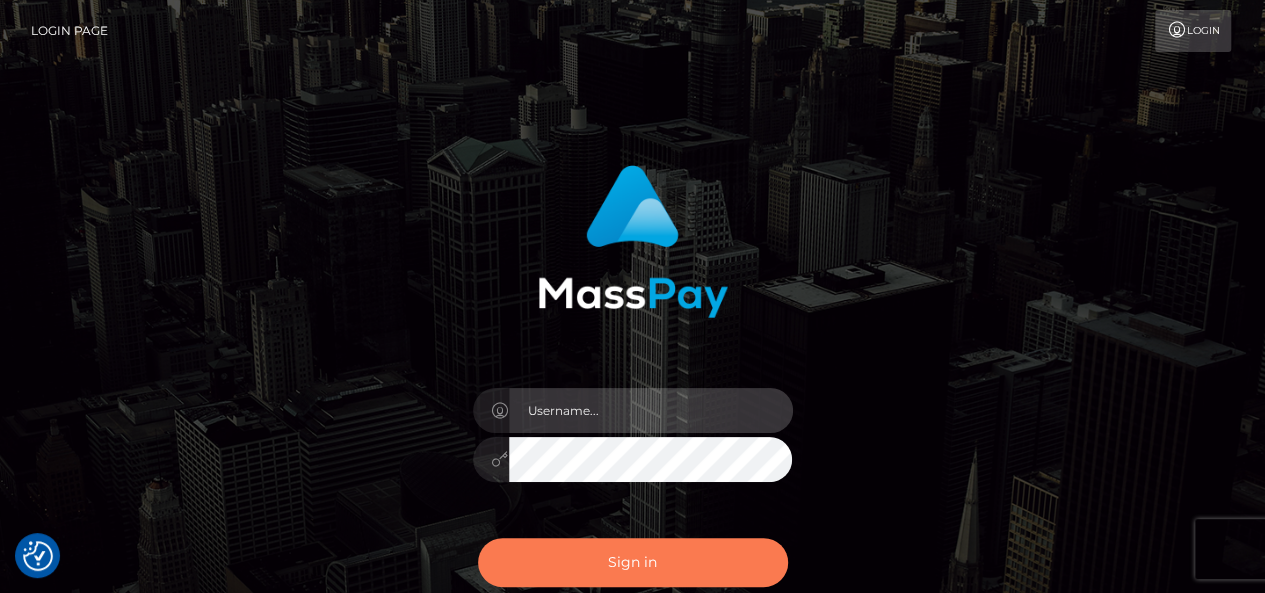 type on "pk.es" 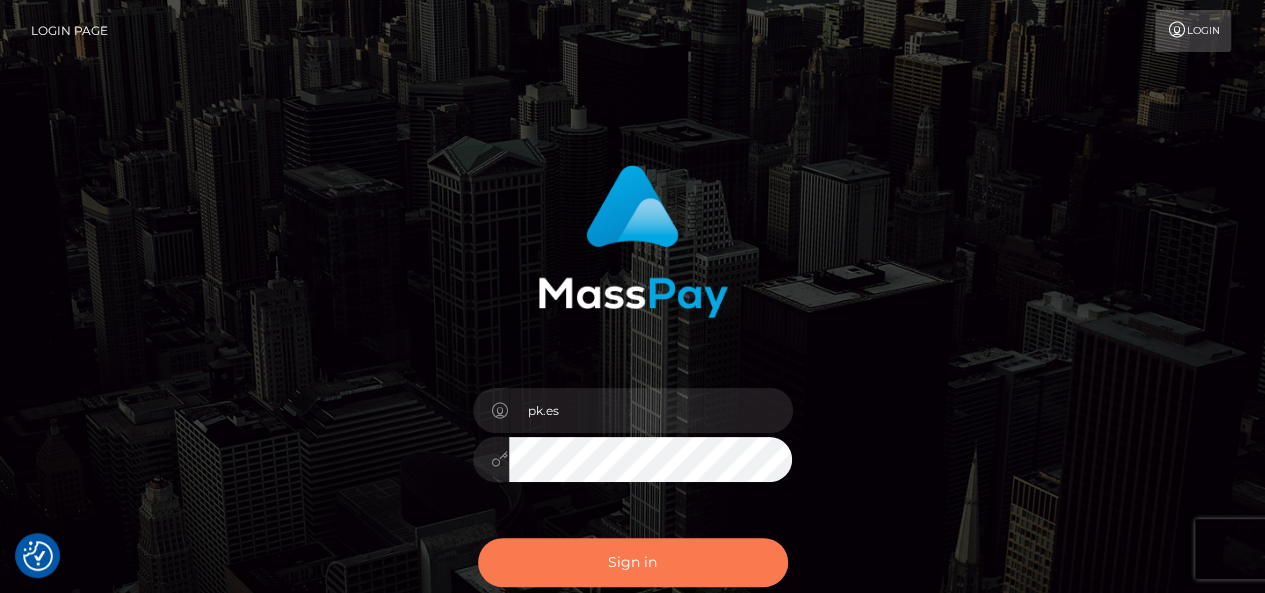 click on "Sign in" at bounding box center (633, 562) 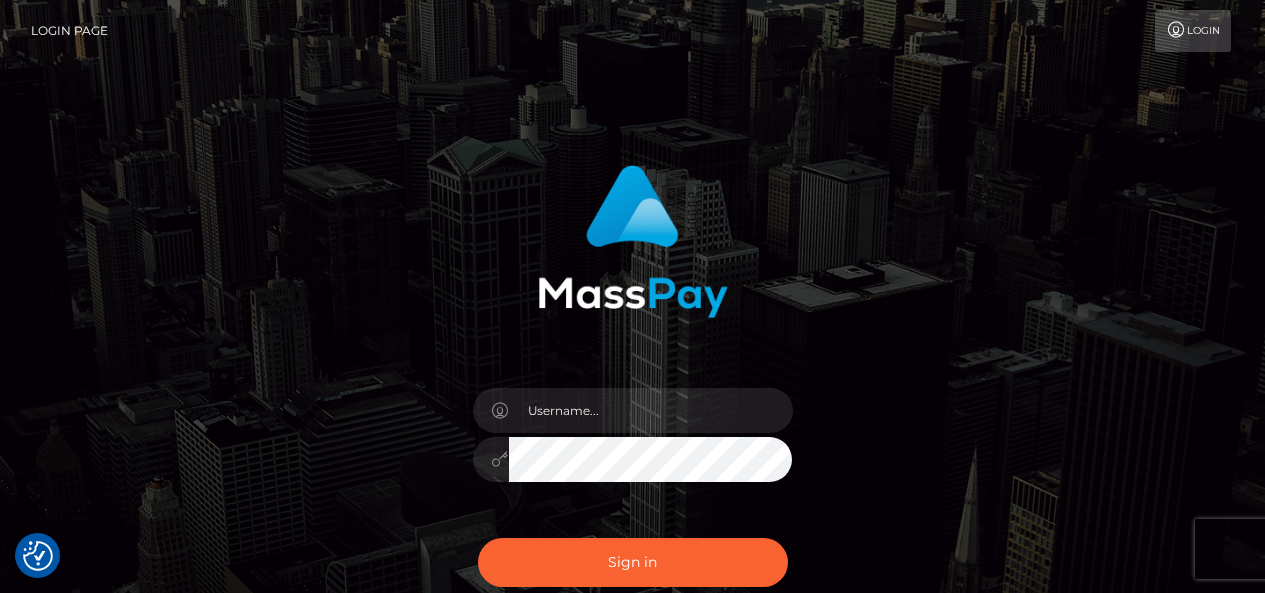 scroll, scrollTop: 0, scrollLeft: 0, axis: both 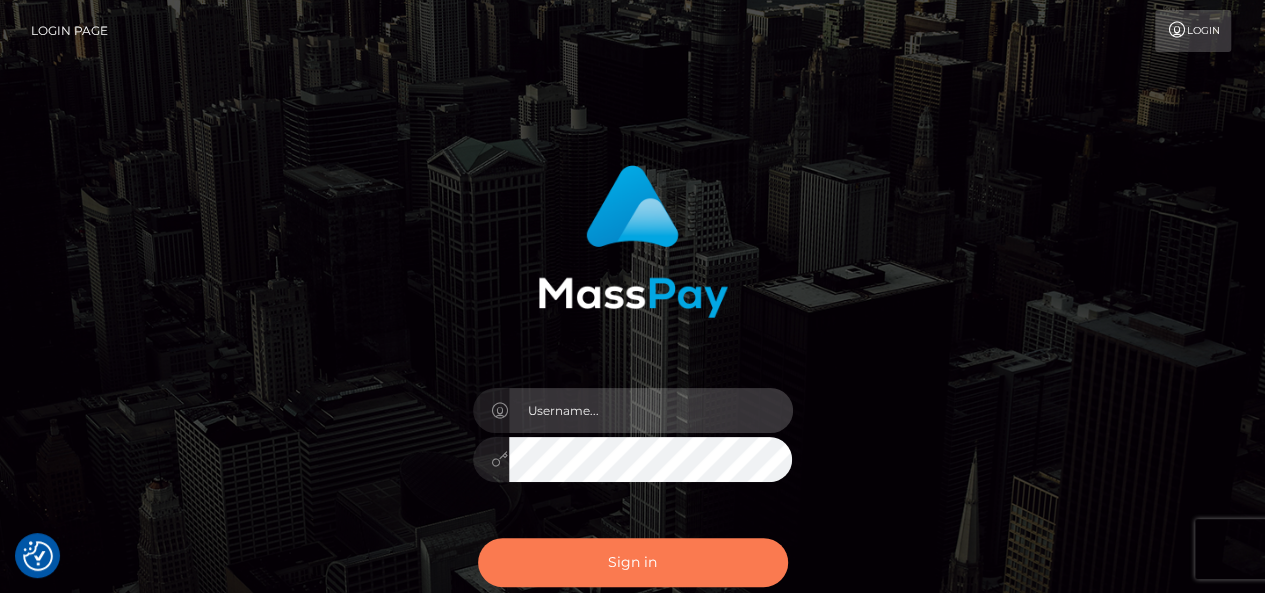 type on "pk.es" 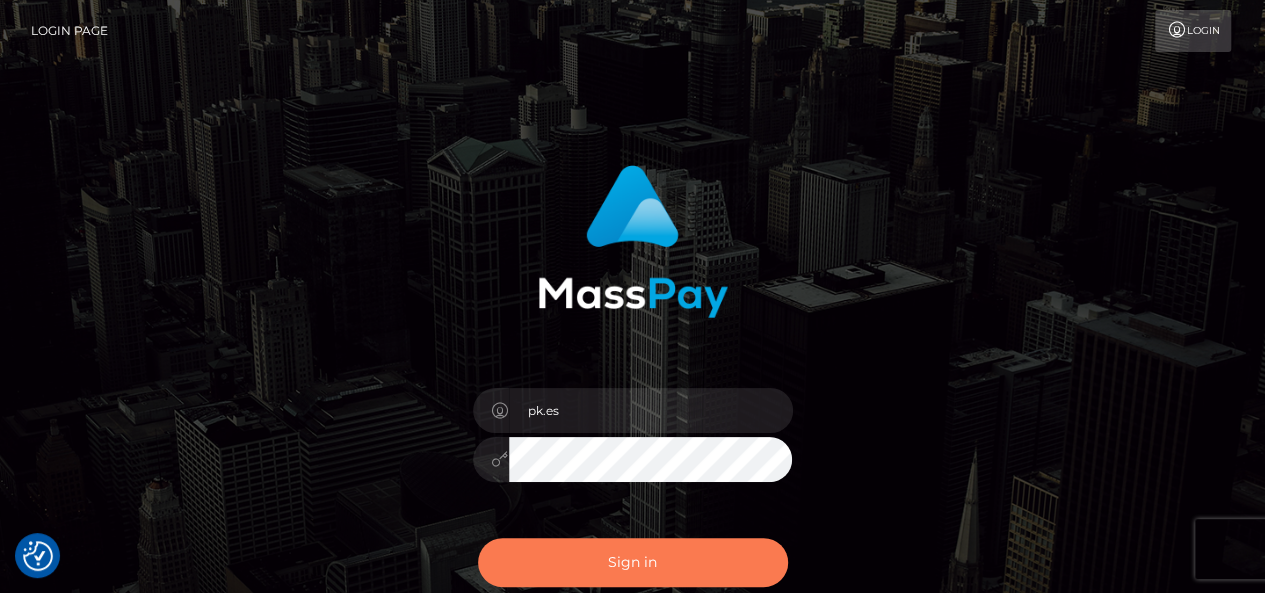click on "Sign in" at bounding box center [633, 562] 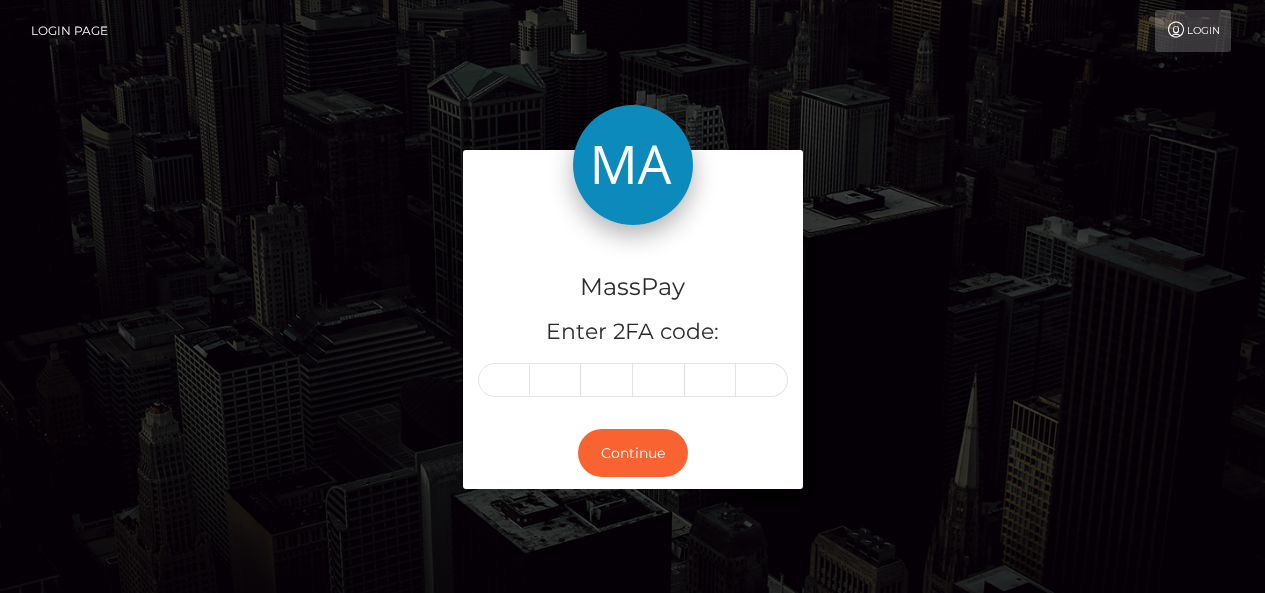 scroll, scrollTop: 0, scrollLeft: 0, axis: both 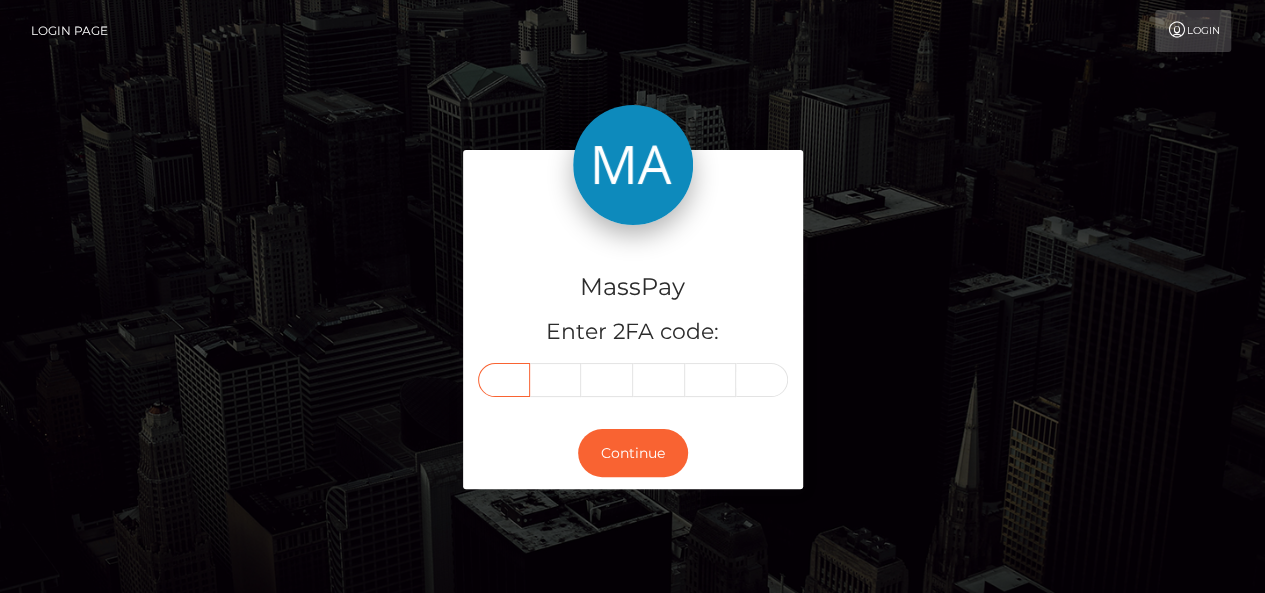 click at bounding box center [504, 380] 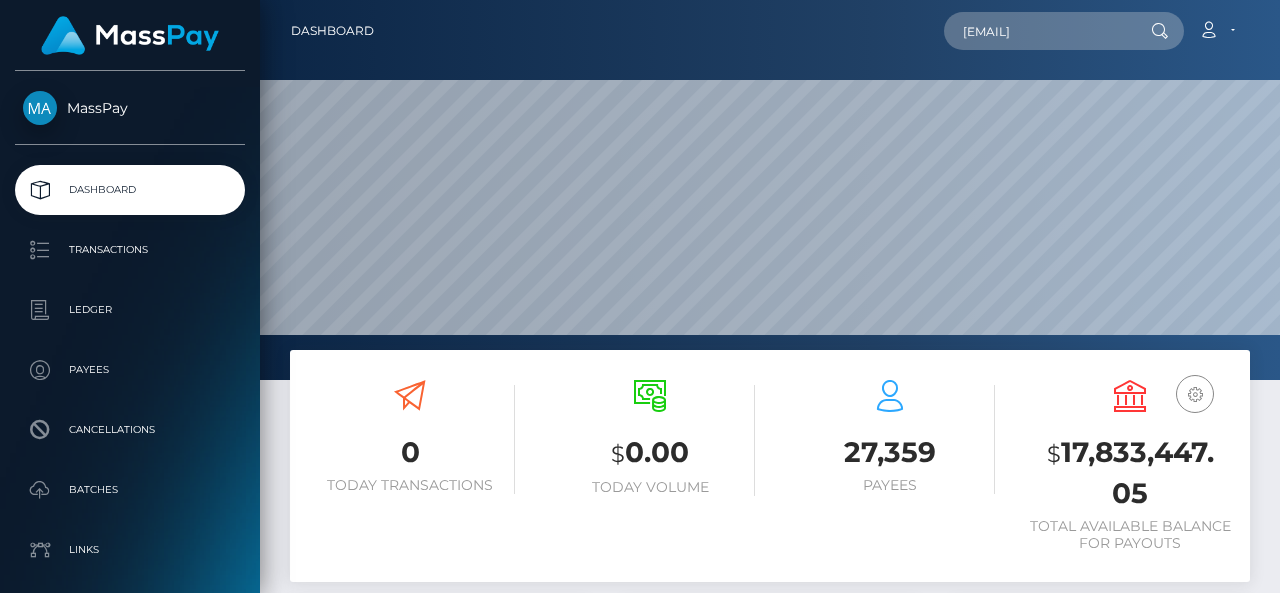 scroll, scrollTop: 0, scrollLeft: 0, axis: both 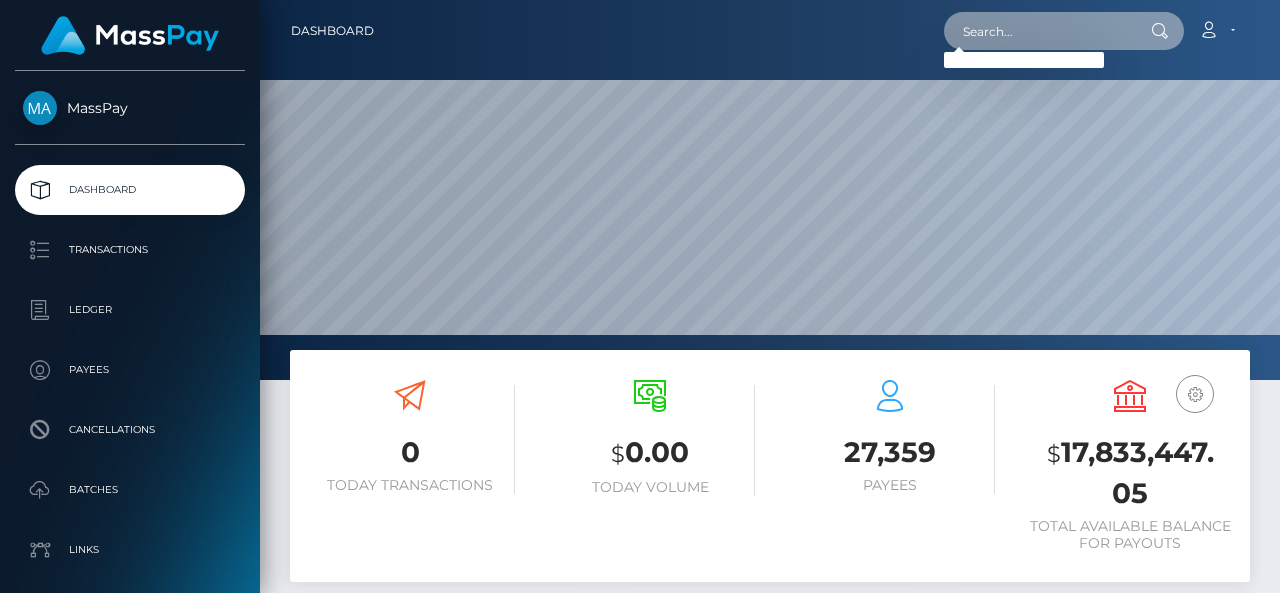 paste on "axel_rocks@yahoo.com" 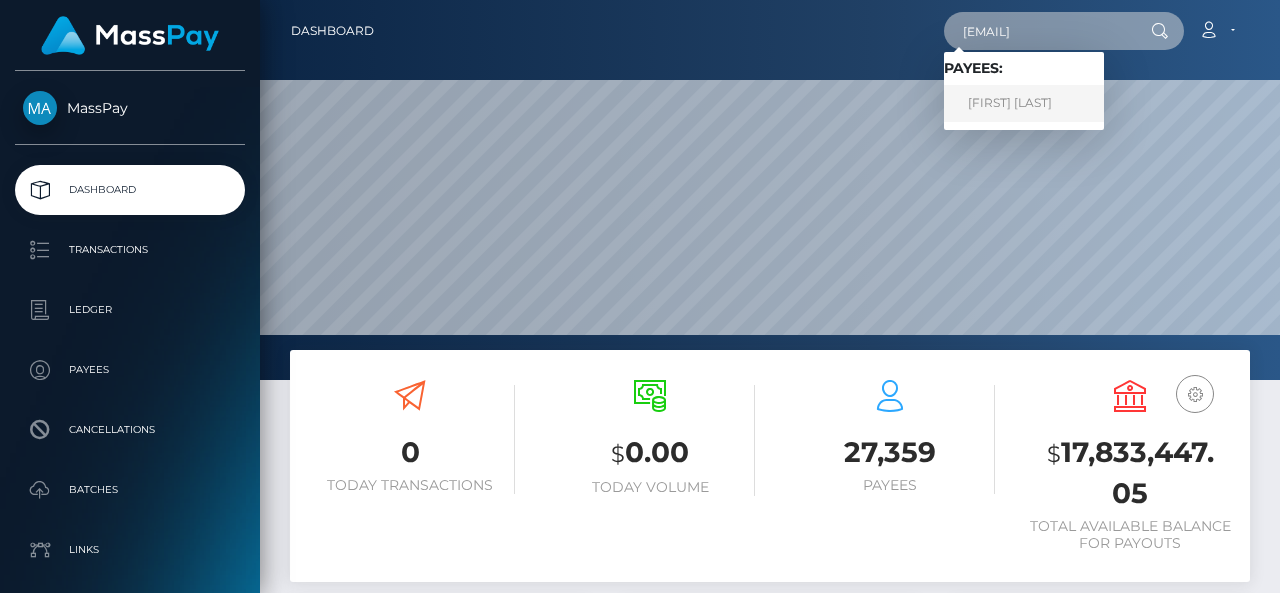 type on "axel_rocks@yahoo.com" 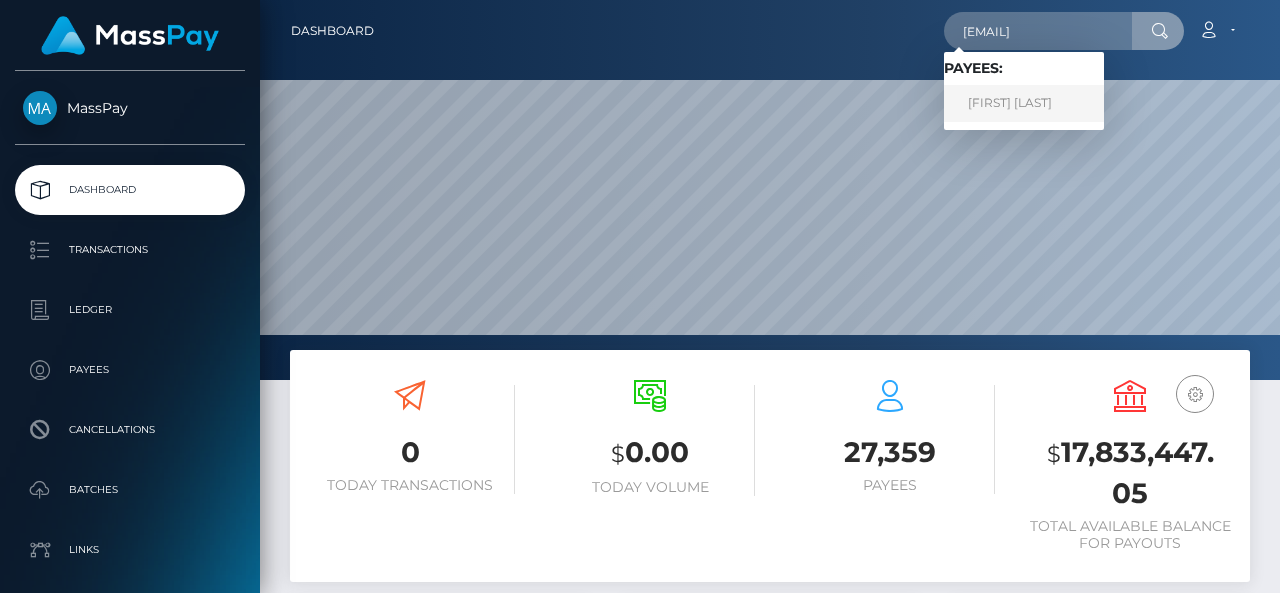 click on "KELSI DREW HAACK" at bounding box center [1024, 103] 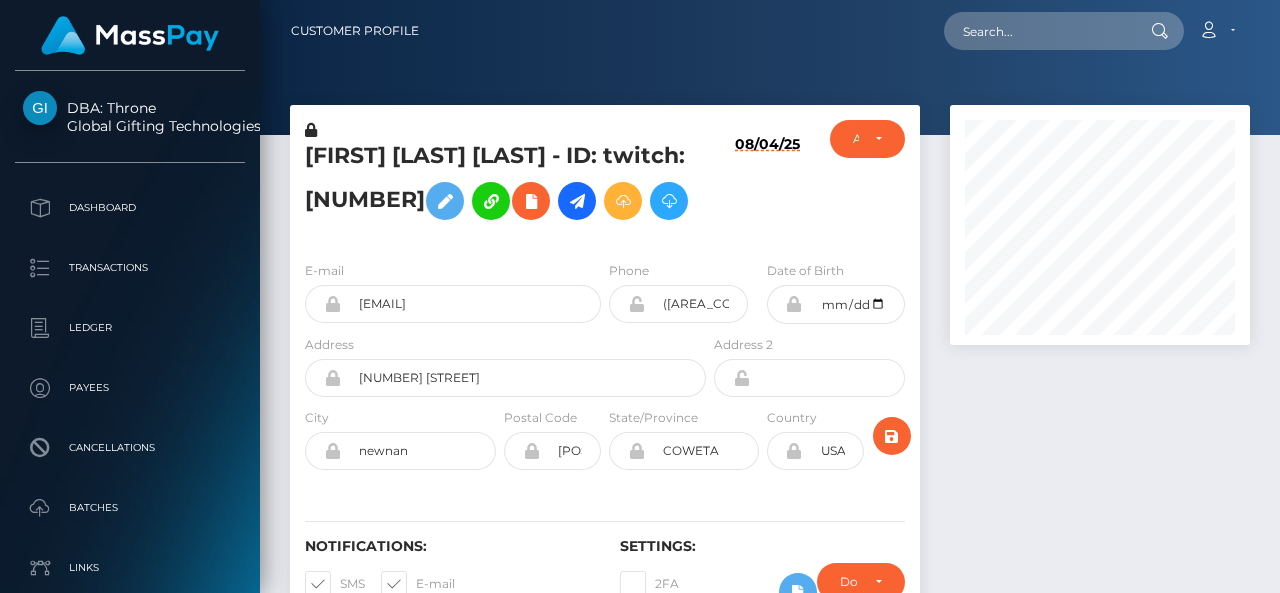 scroll, scrollTop: 0, scrollLeft: 0, axis: both 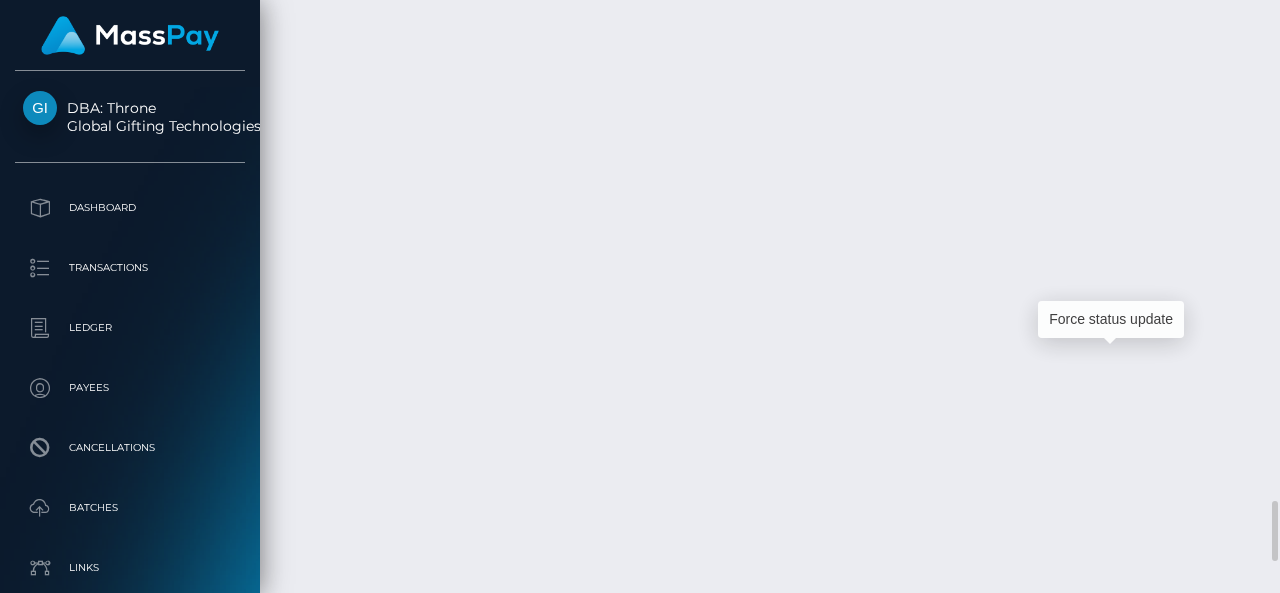 click at bounding box center (1137, -1352) 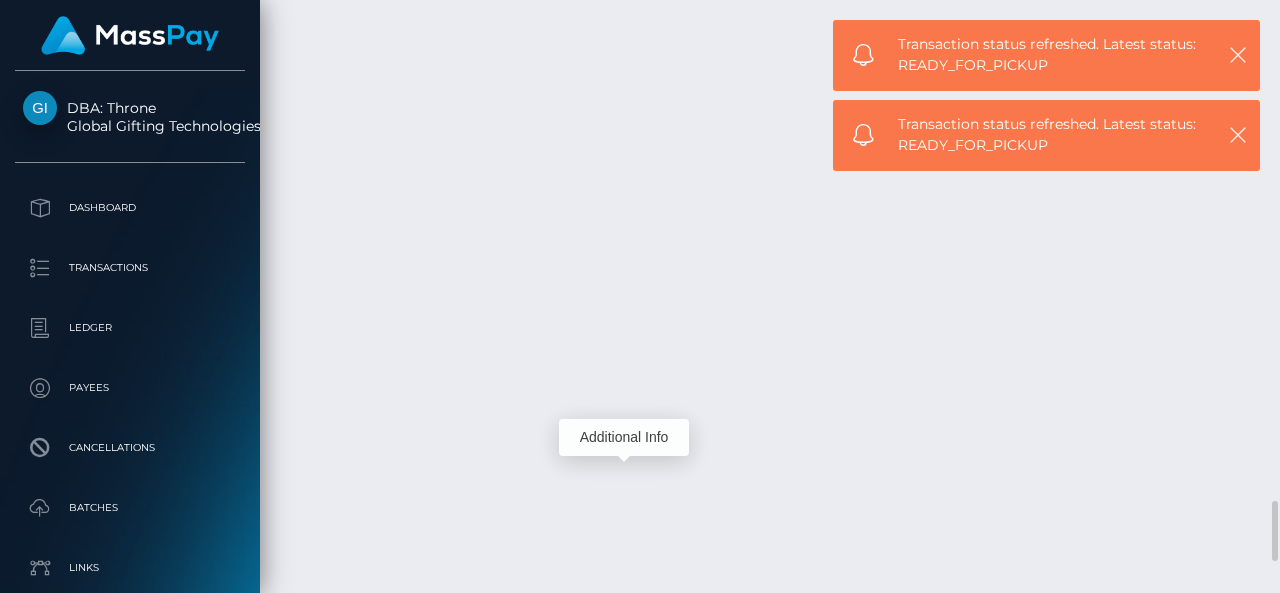 scroll, scrollTop: 240, scrollLeft: 300, axis: both 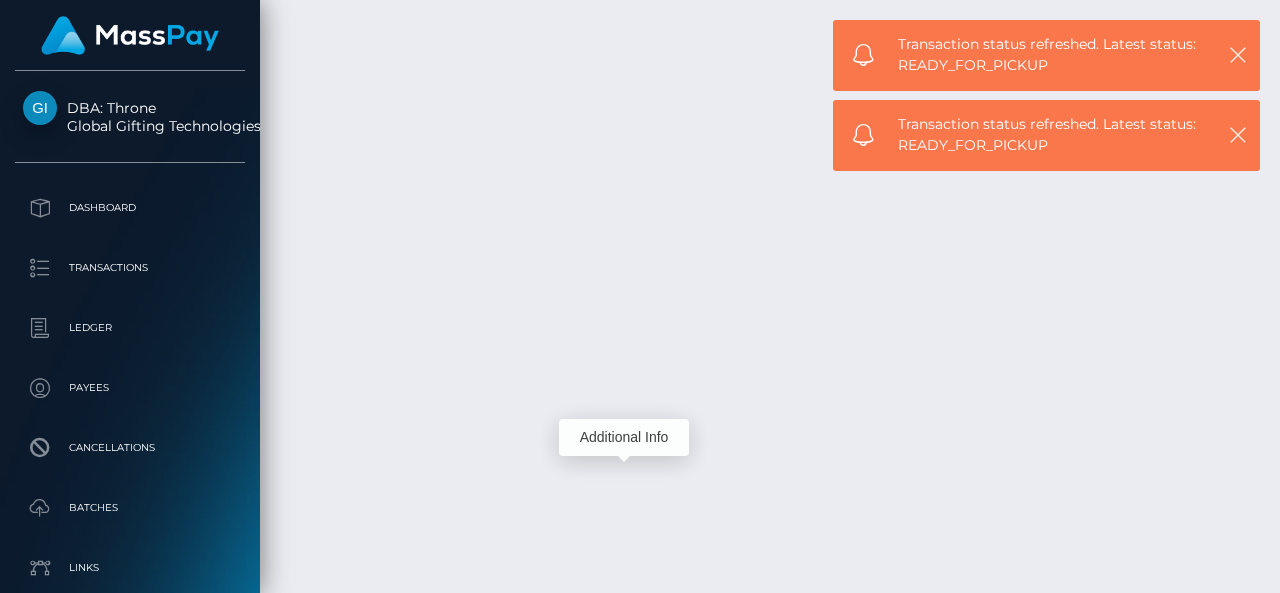 click on "DBA: Throne
Global Gifting Technologies Inc
Dashboard
Transactions
Ledger
Payees" at bounding box center (640, 296) 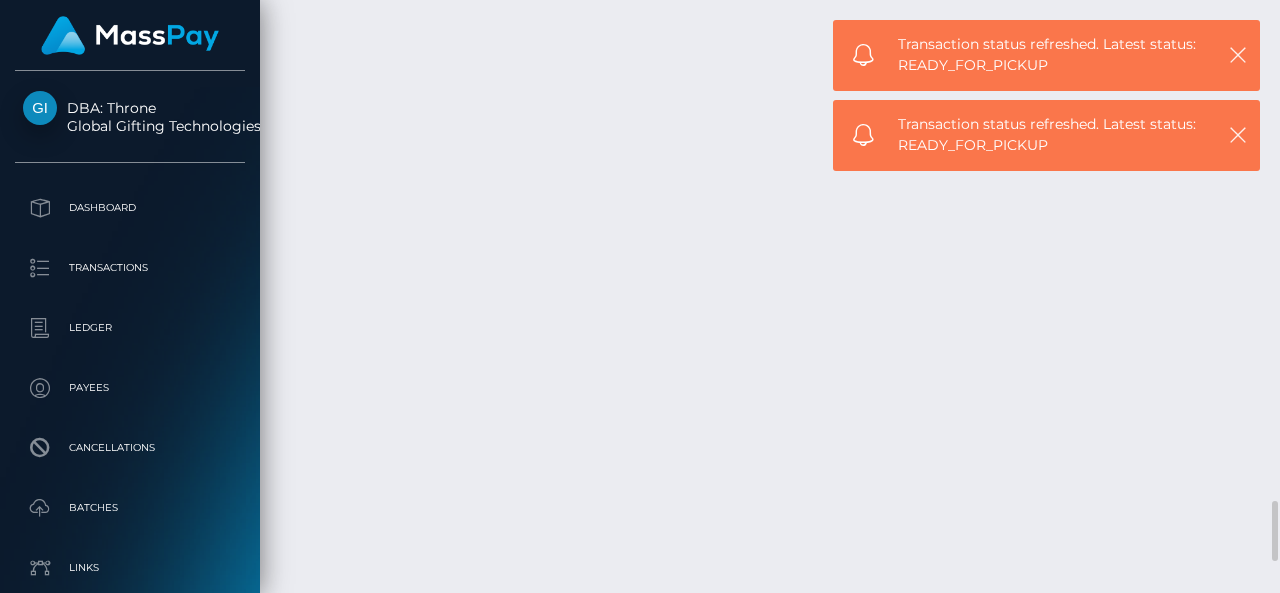 scroll, scrollTop: 240, scrollLeft: 300, axis: both 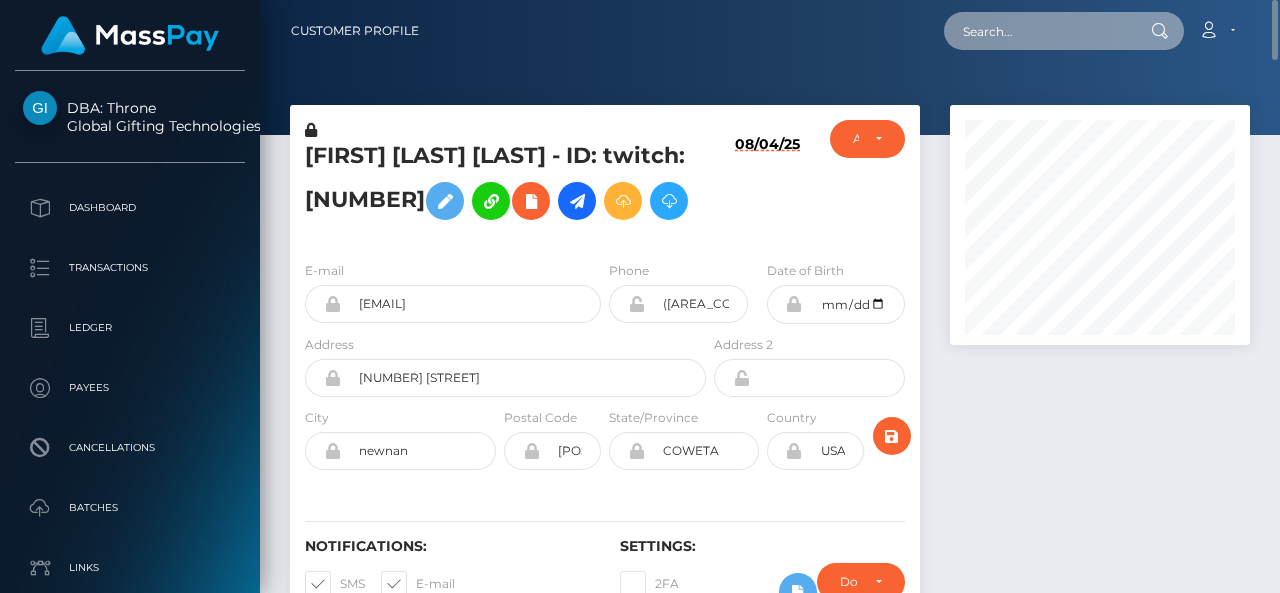 click at bounding box center (1038, 31) 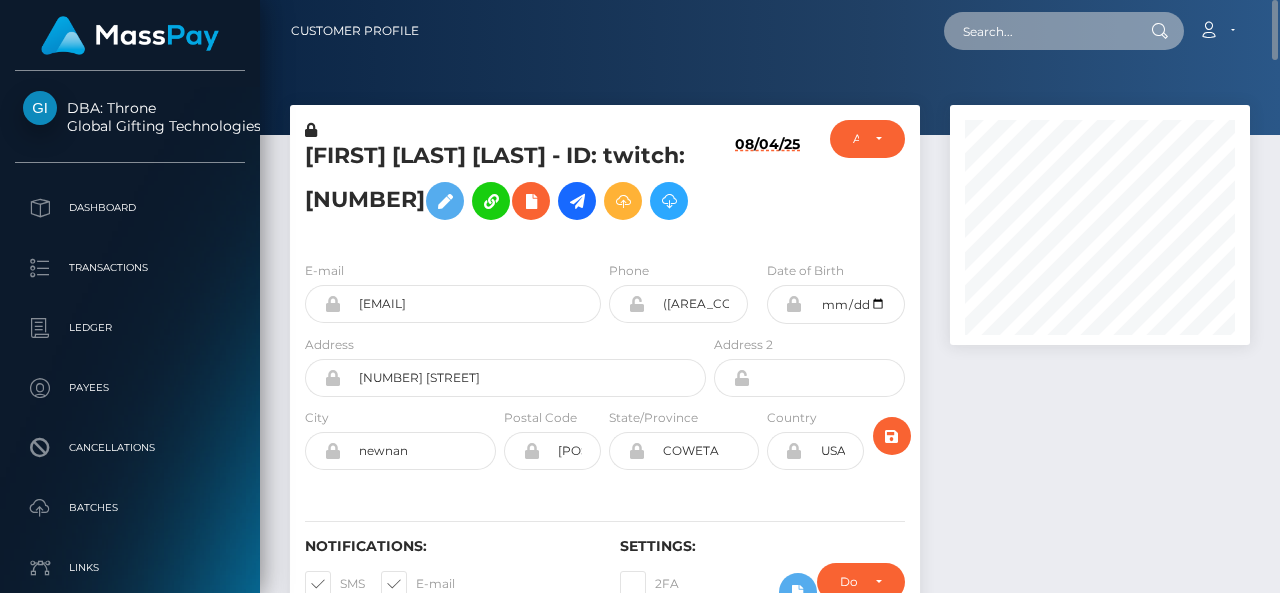 paste on "[EMAIL]" 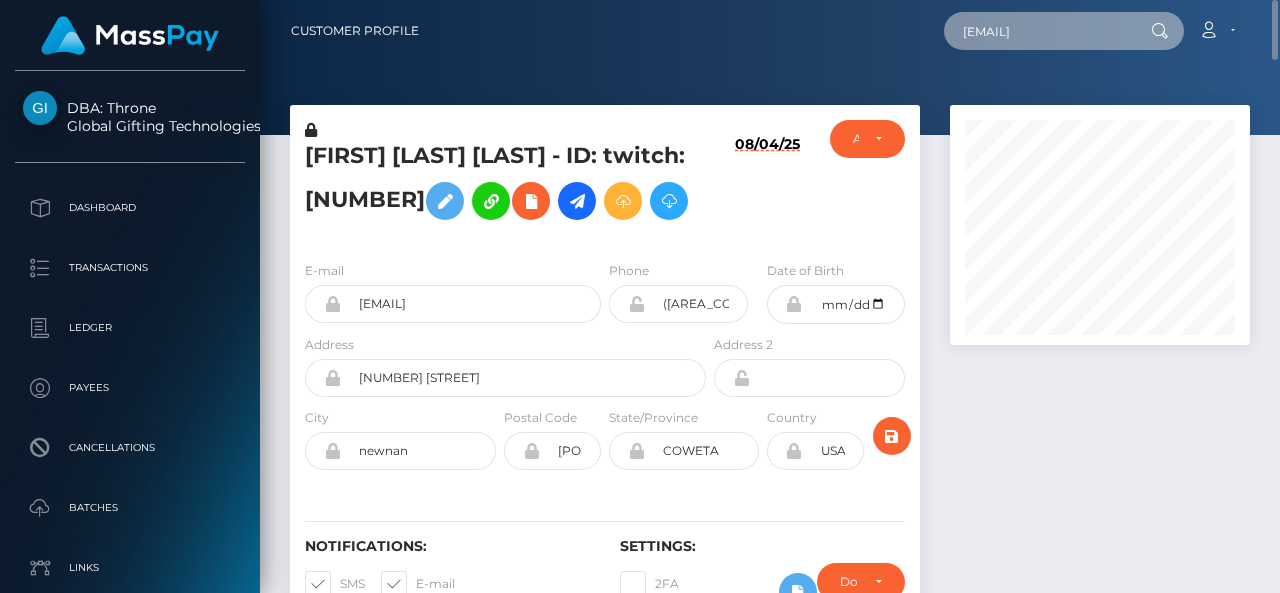 scroll, scrollTop: 0, scrollLeft: 9, axis: horizontal 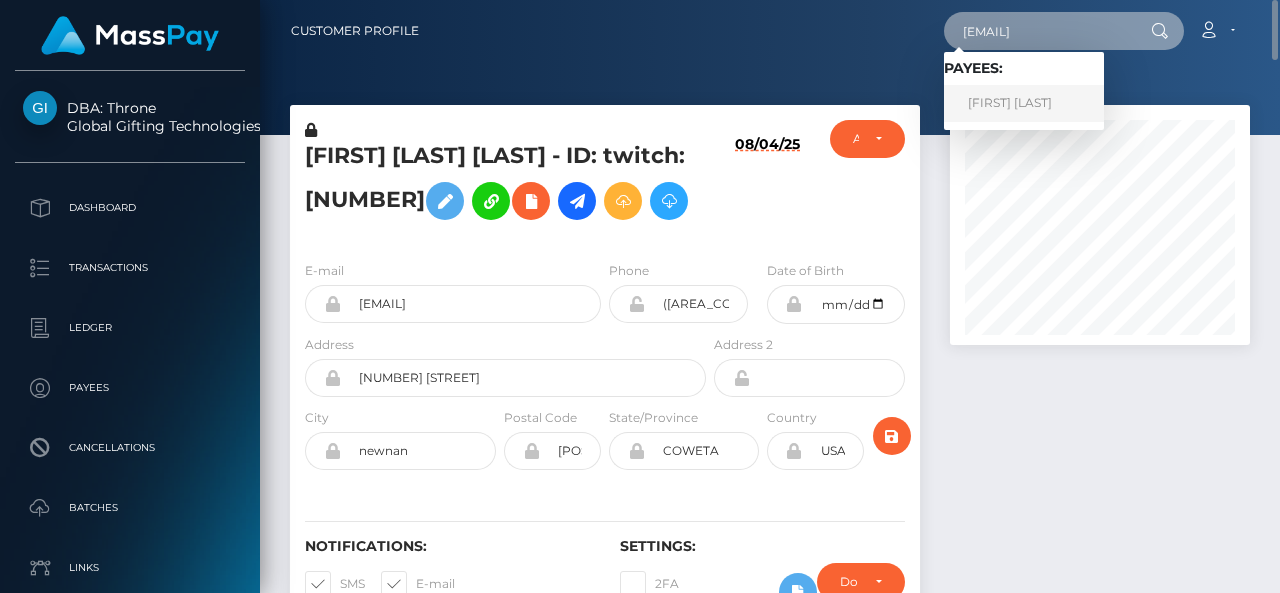type on "[EMAIL]" 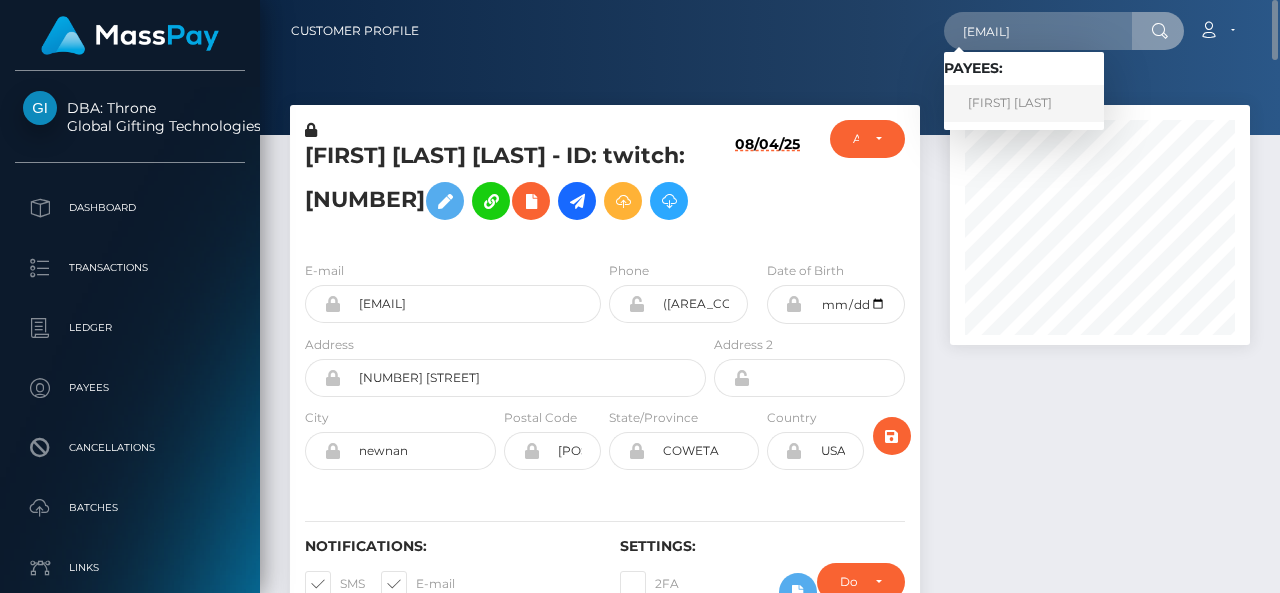 click on "Katie  Reid" at bounding box center (1024, 103) 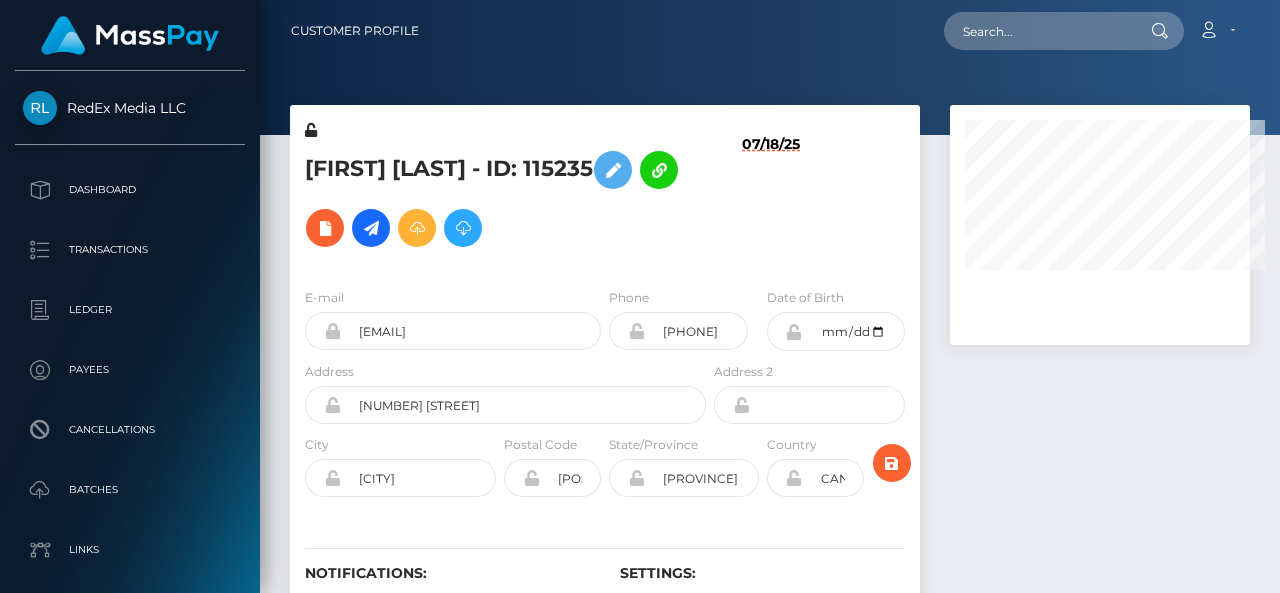 scroll, scrollTop: 0, scrollLeft: 0, axis: both 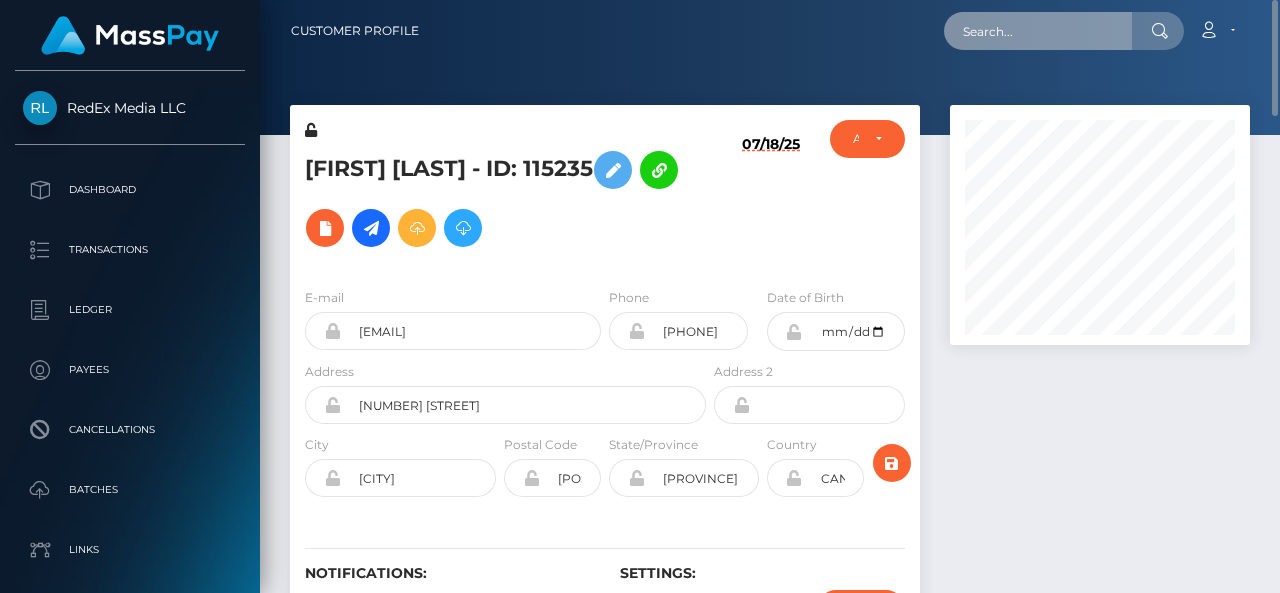 click at bounding box center [1038, 31] 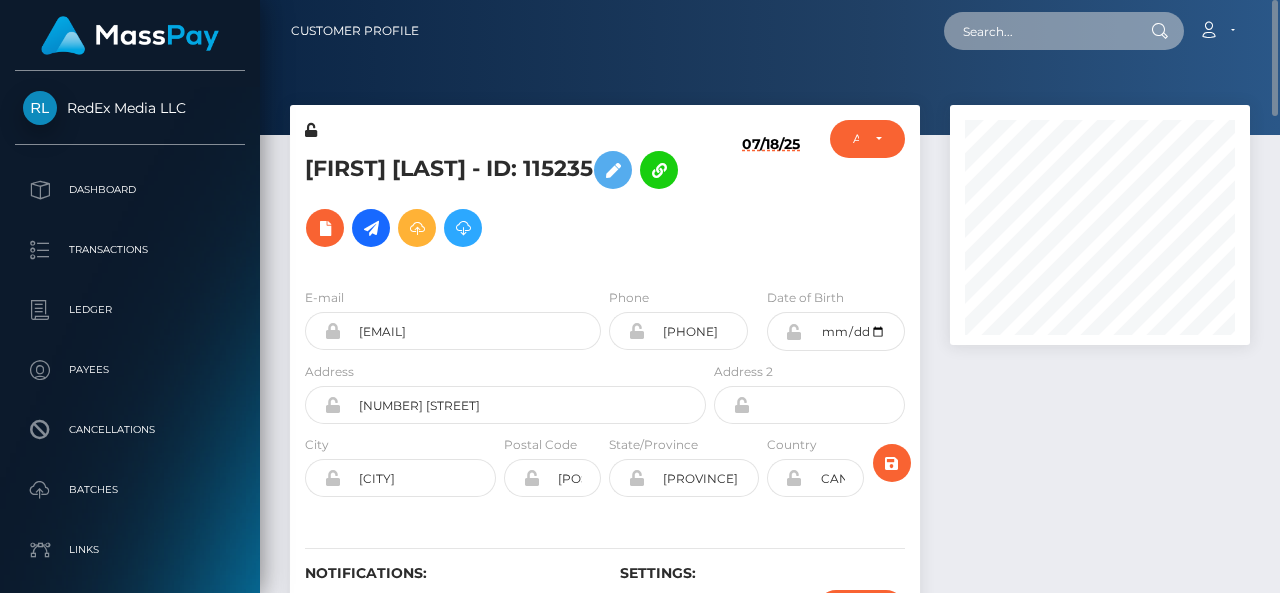 paste on "juliasclosetoflove@icloud.com" 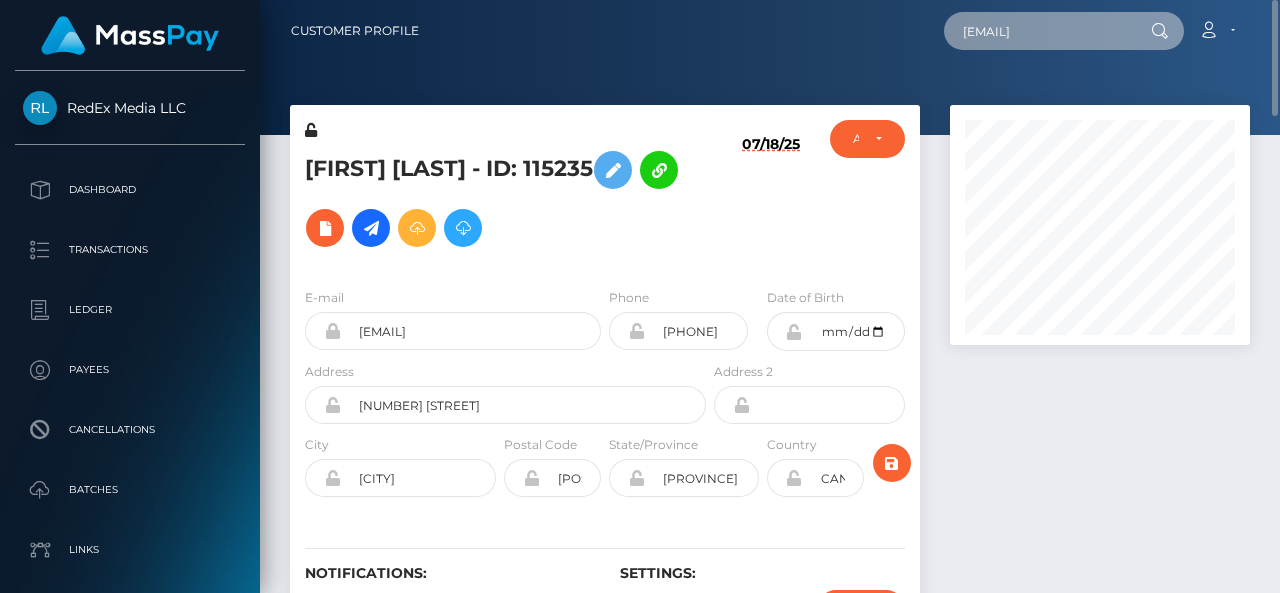 scroll, scrollTop: 0, scrollLeft: 28, axis: horizontal 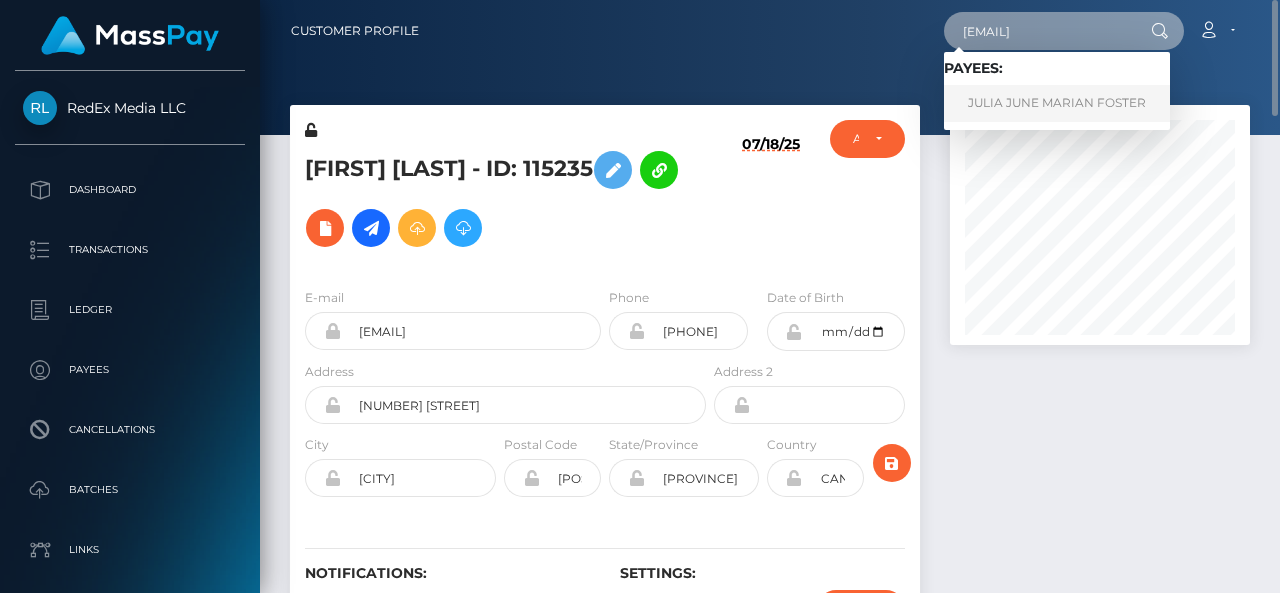 type on "juliasclosetoflove@icloud.com" 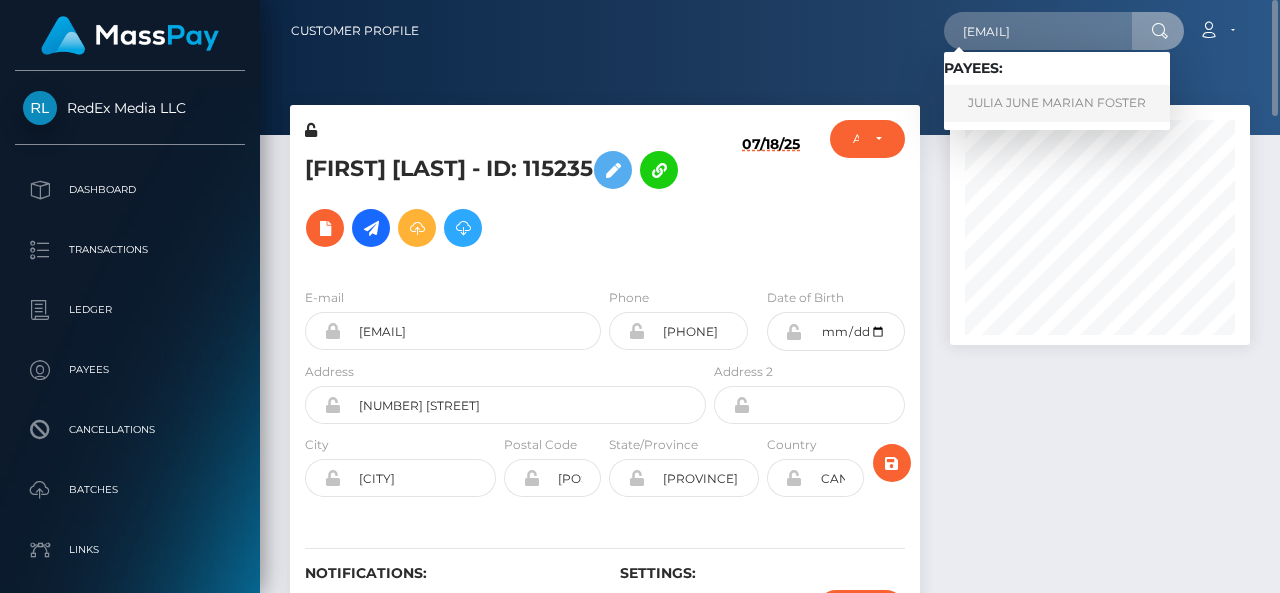 click on "JULIA JUNE MARIAN FOSTER" at bounding box center (1057, 103) 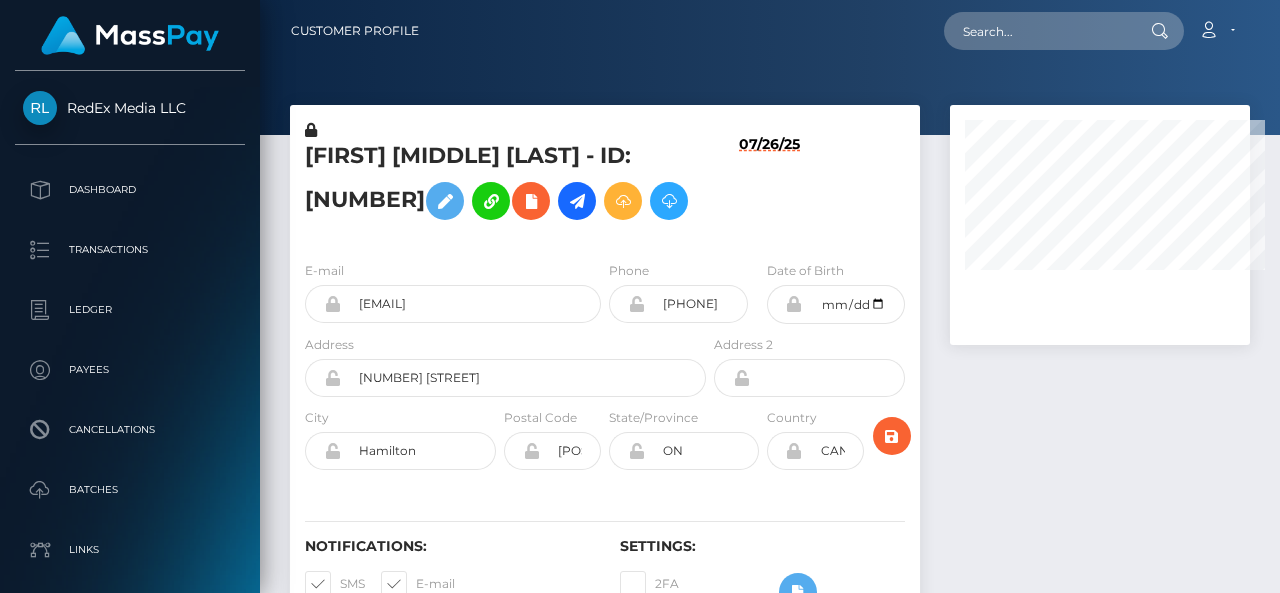 scroll, scrollTop: 0, scrollLeft: 0, axis: both 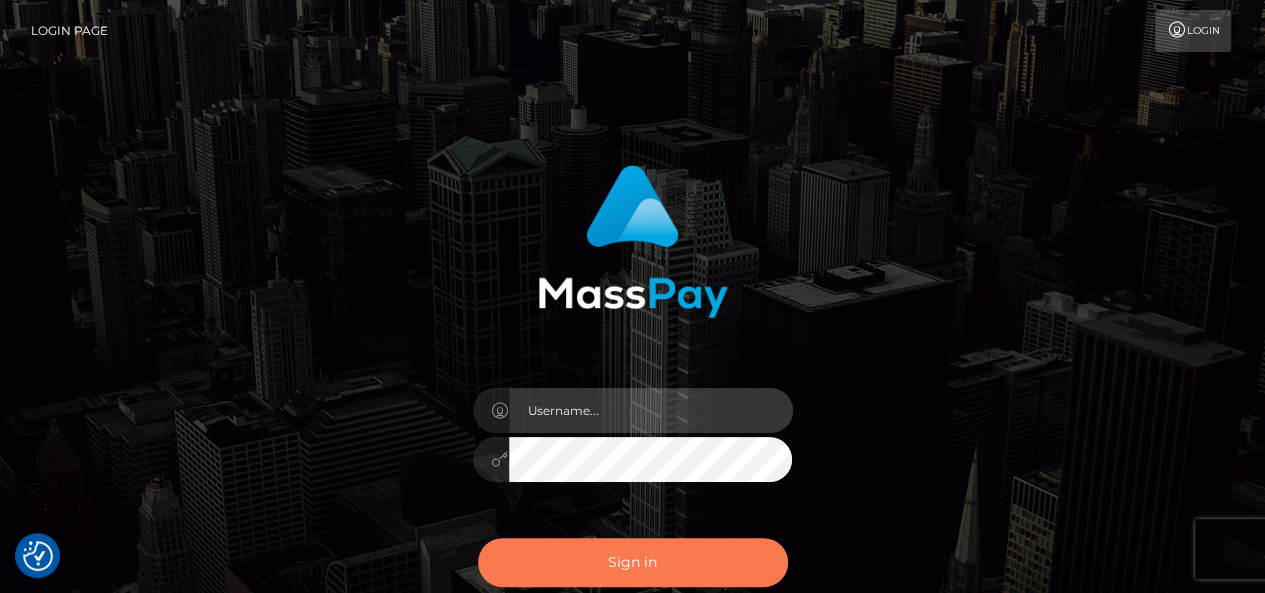 type on "pk.es" 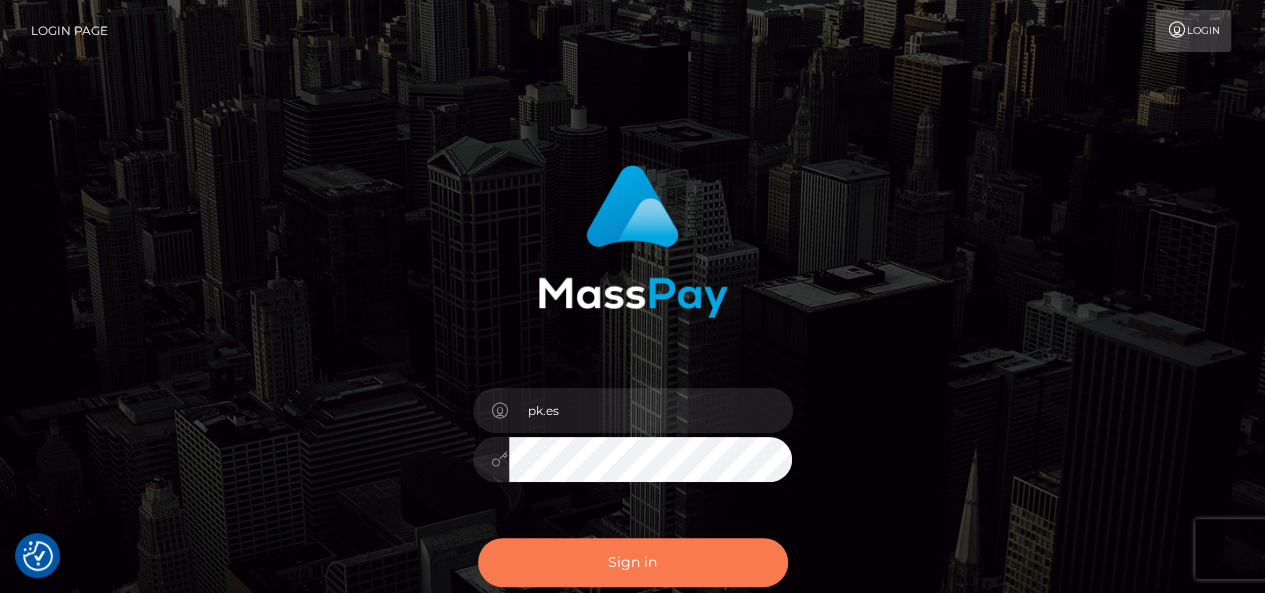click on "Sign in" at bounding box center (633, 562) 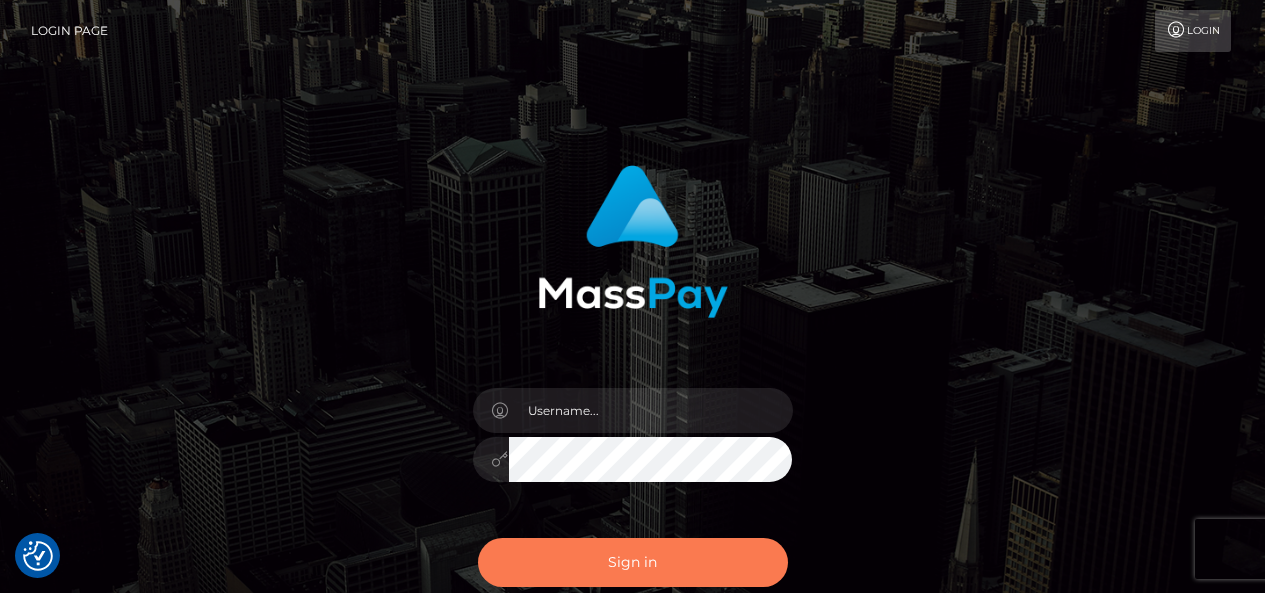 scroll, scrollTop: 0, scrollLeft: 0, axis: both 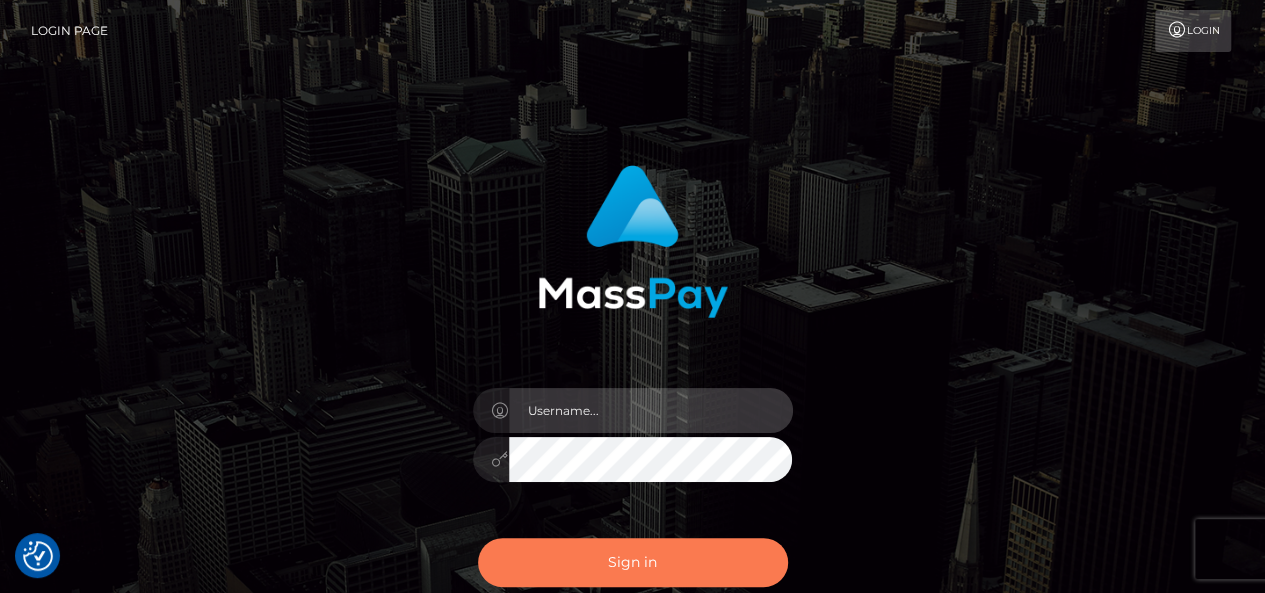 type on "pk.es" 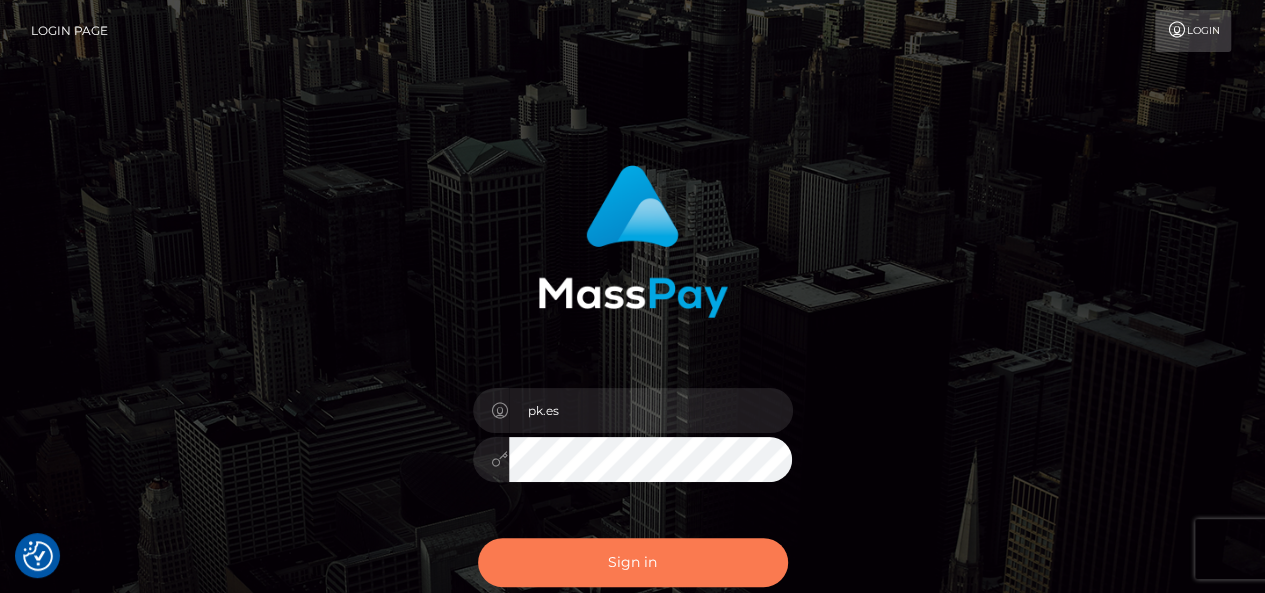 click on "Sign in" at bounding box center (633, 562) 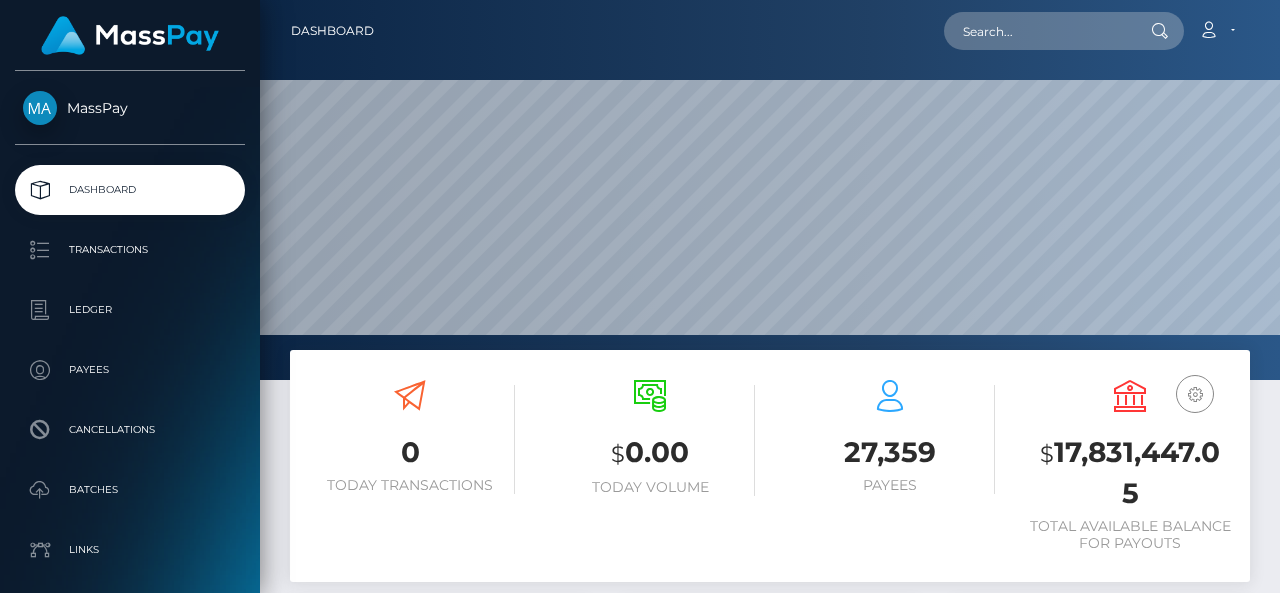 scroll, scrollTop: 0, scrollLeft: 0, axis: both 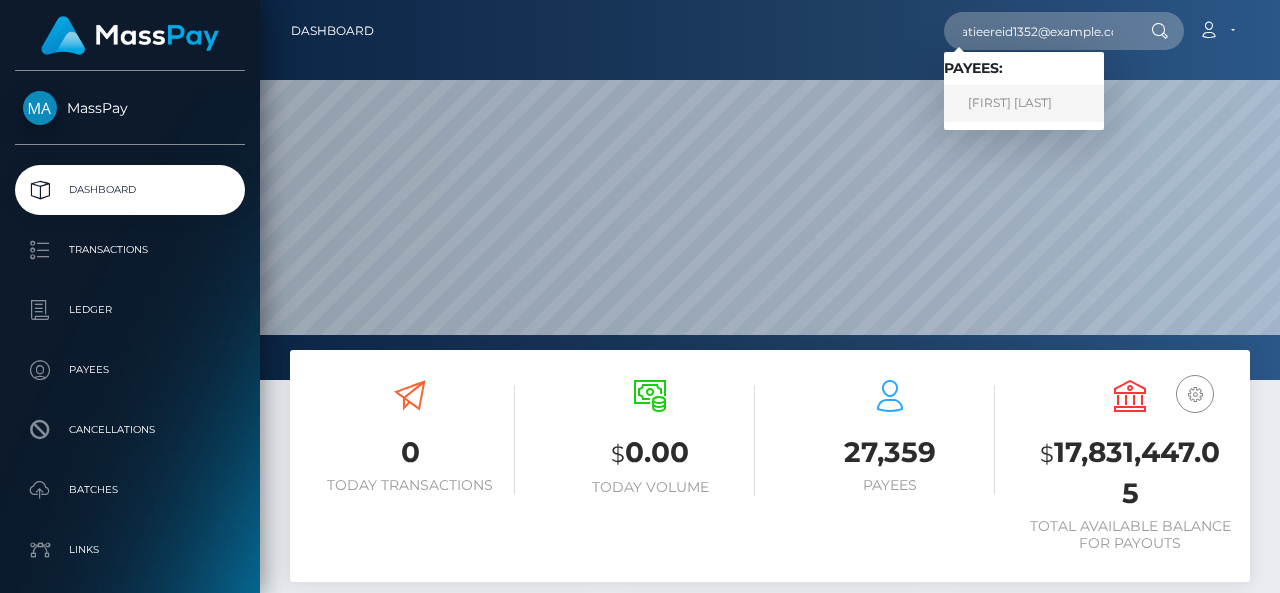 type on "[EMAIL]" 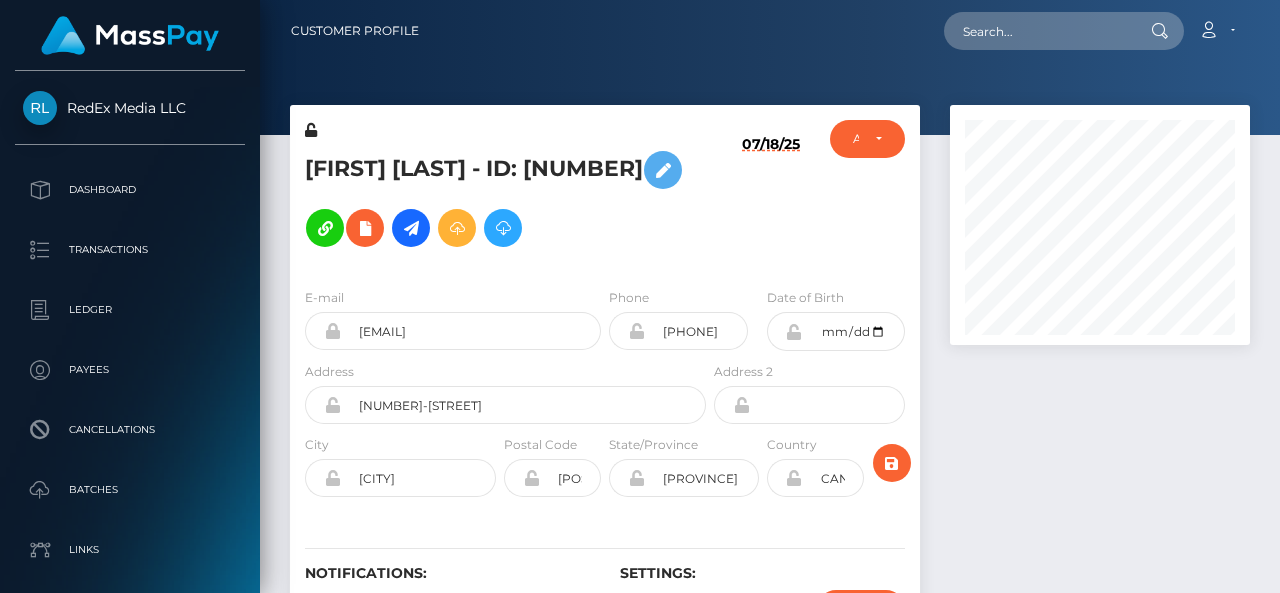 scroll, scrollTop: 0, scrollLeft: 0, axis: both 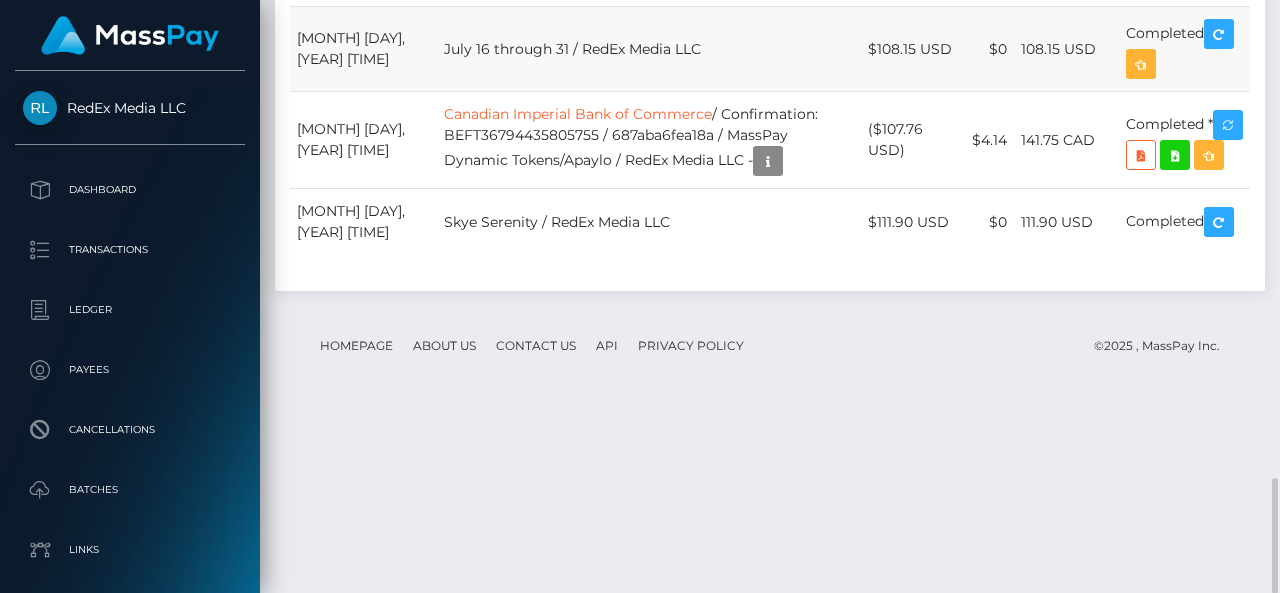 drag, startPoint x: 566, startPoint y: 227, endPoint x: 700, endPoint y: 217, distance: 134.37262 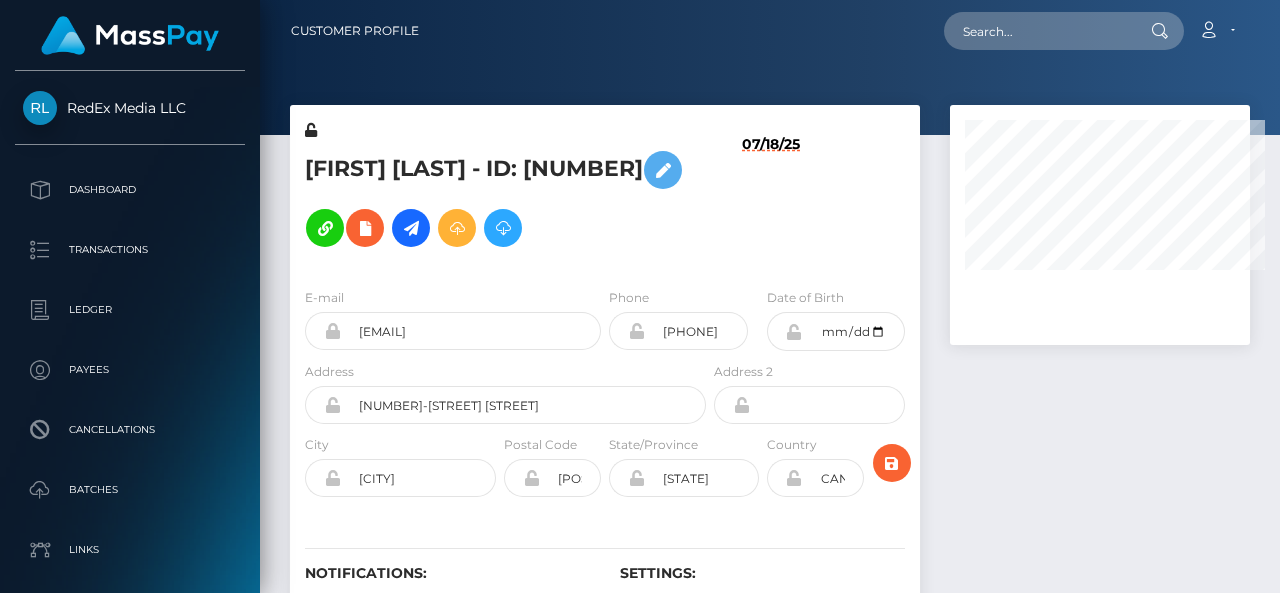 scroll, scrollTop: 0, scrollLeft: 0, axis: both 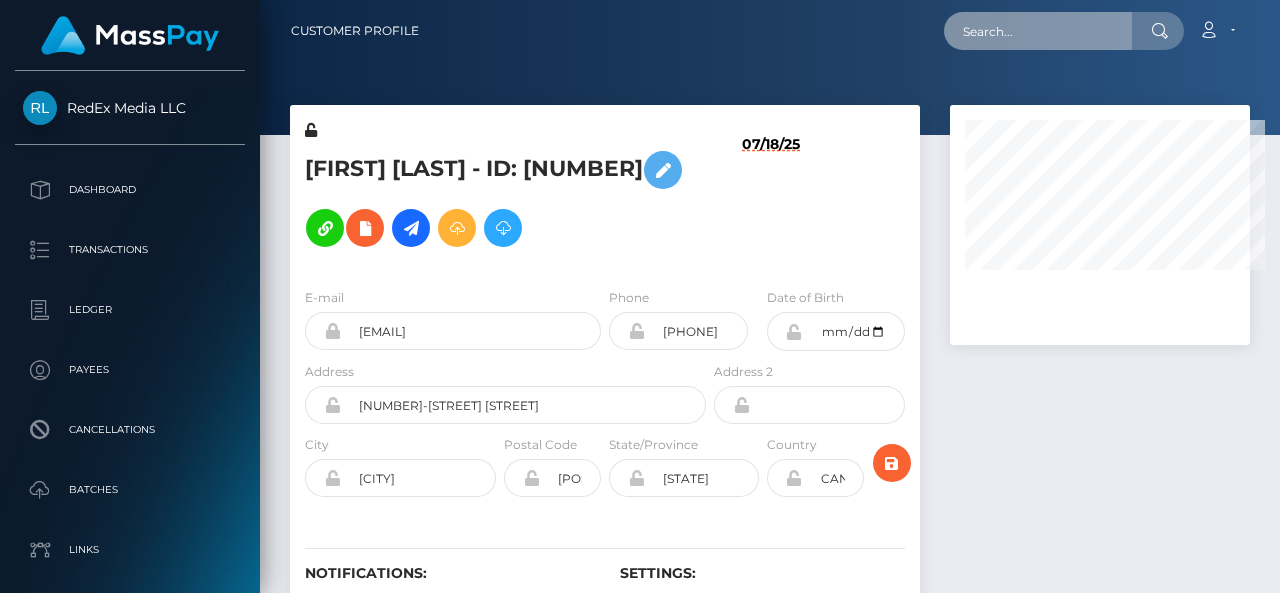 click at bounding box center [1038, 31] 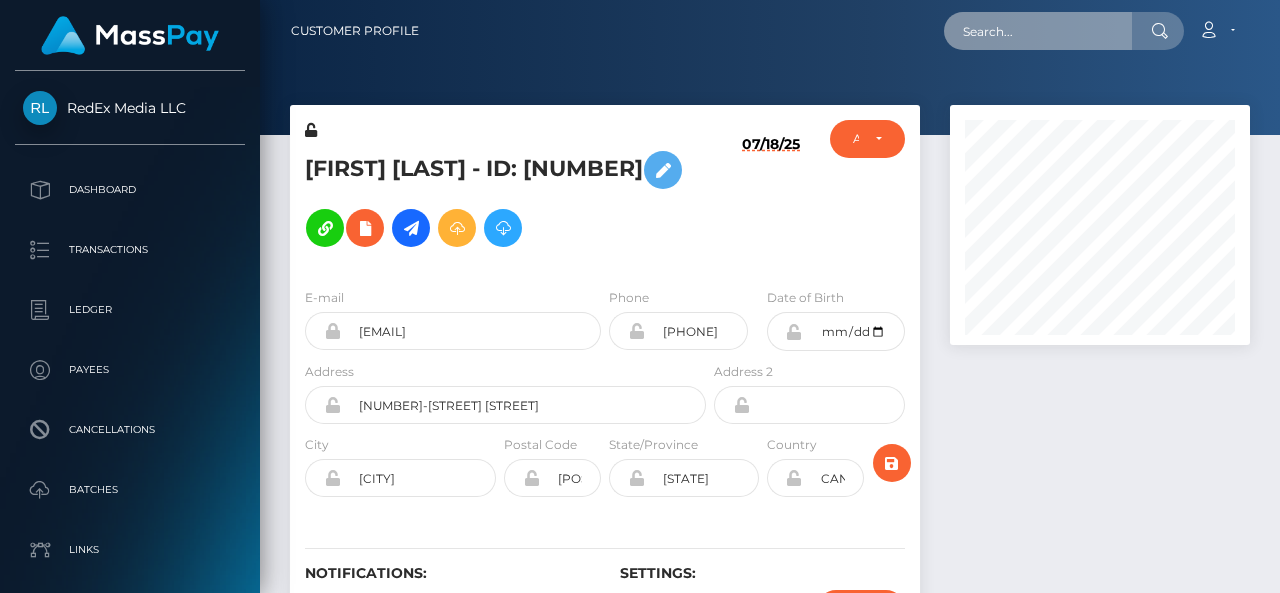 scroll, scrollTop: 999760, scrollLeft: 999700, axis: both 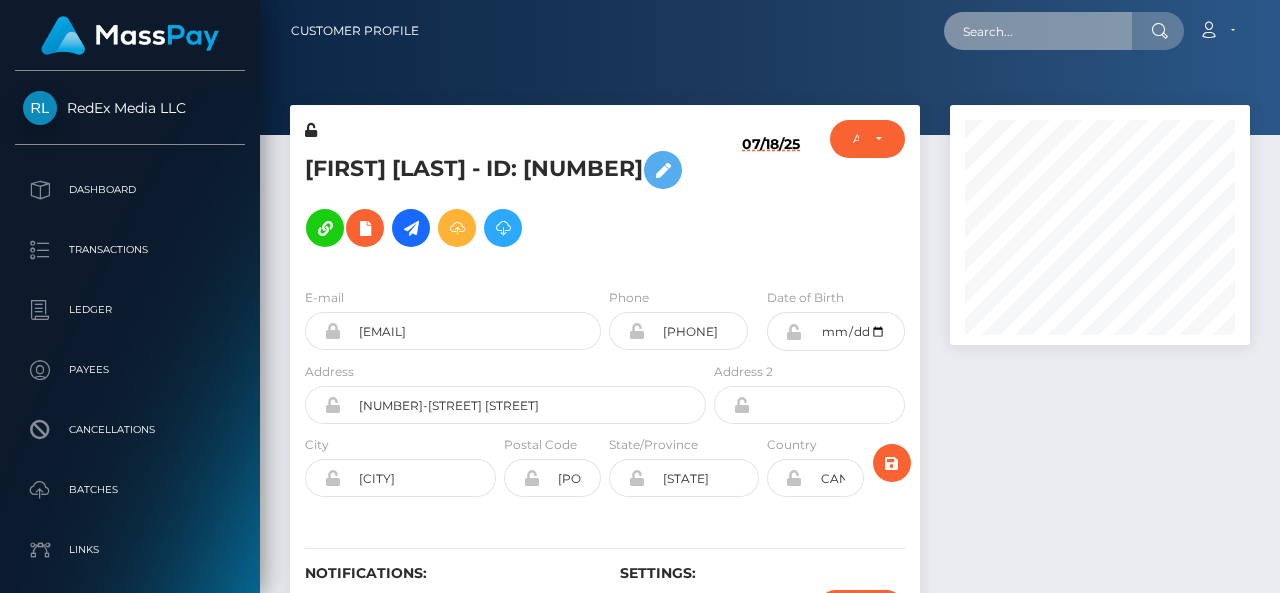 paste on "[EMAIL]" 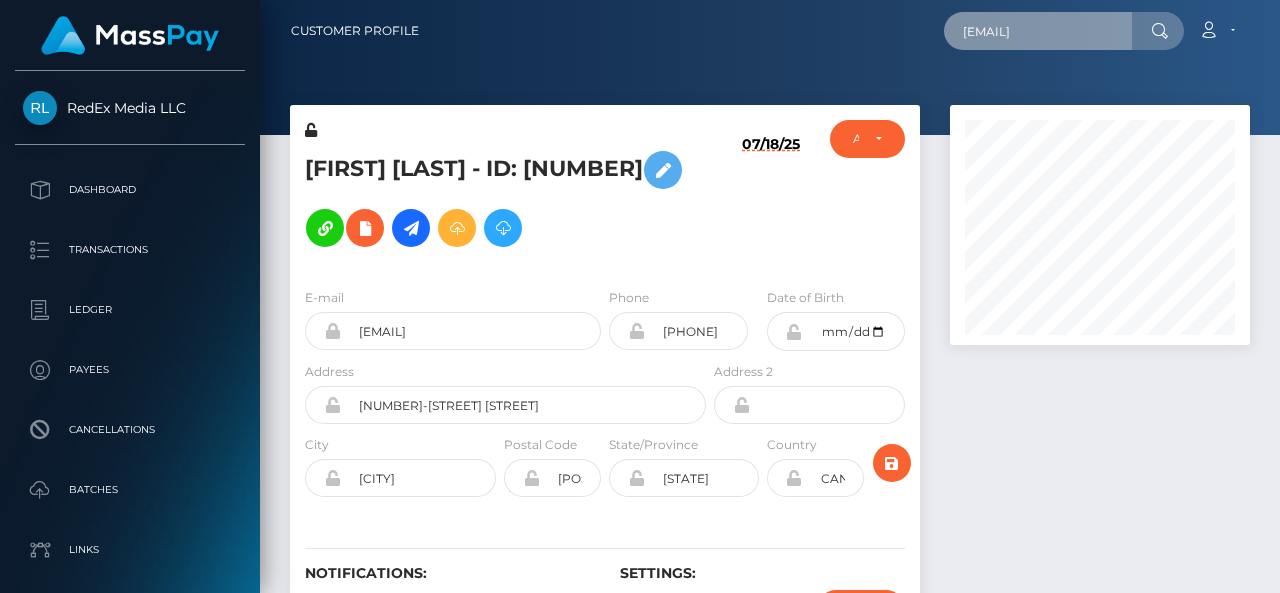 scroll, scrollTop: 0, scrollLeft: 28, axis: horizontal 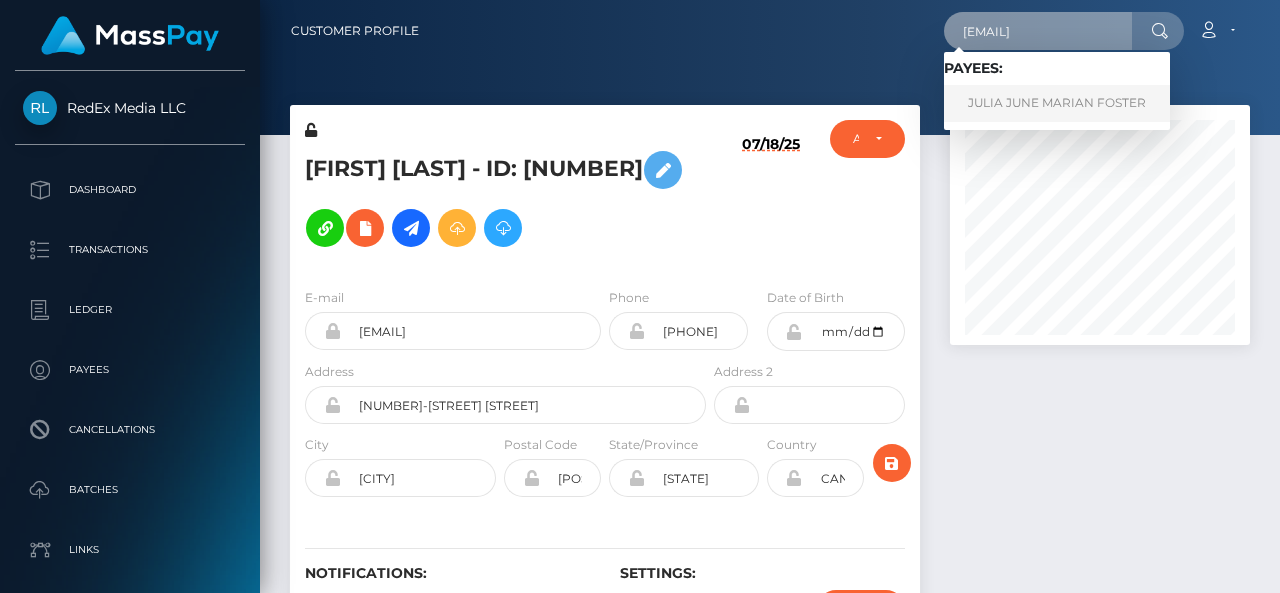 type on "[EMAIL]" 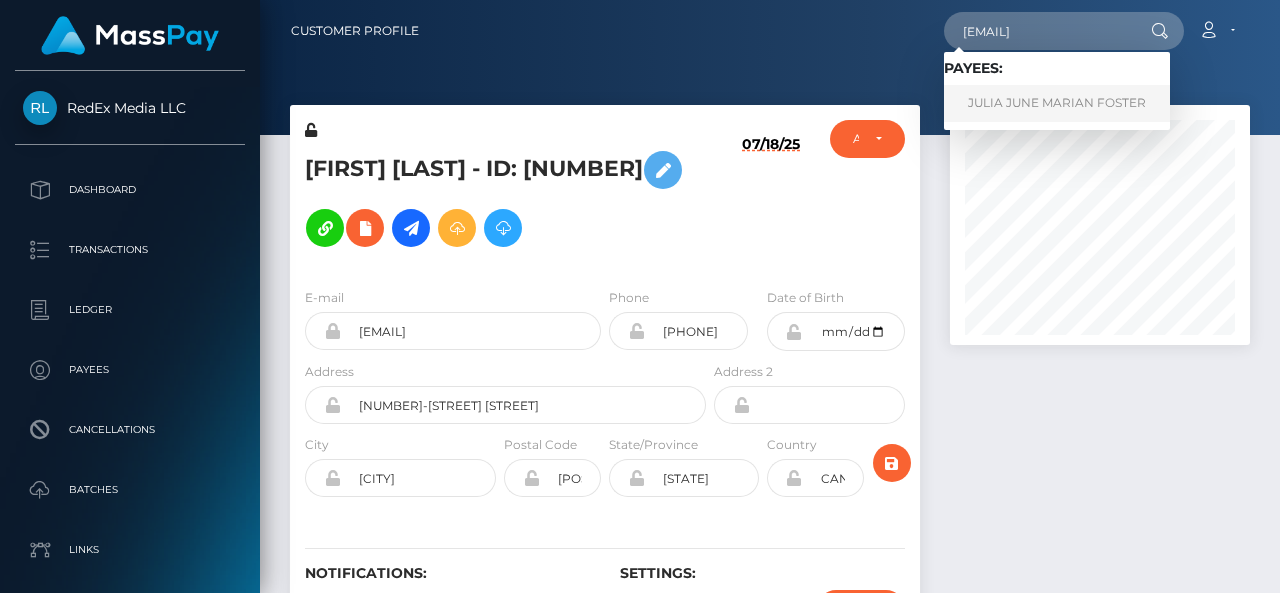 scroll, scrollTop: 0, scrollLeft: 0, axis: both 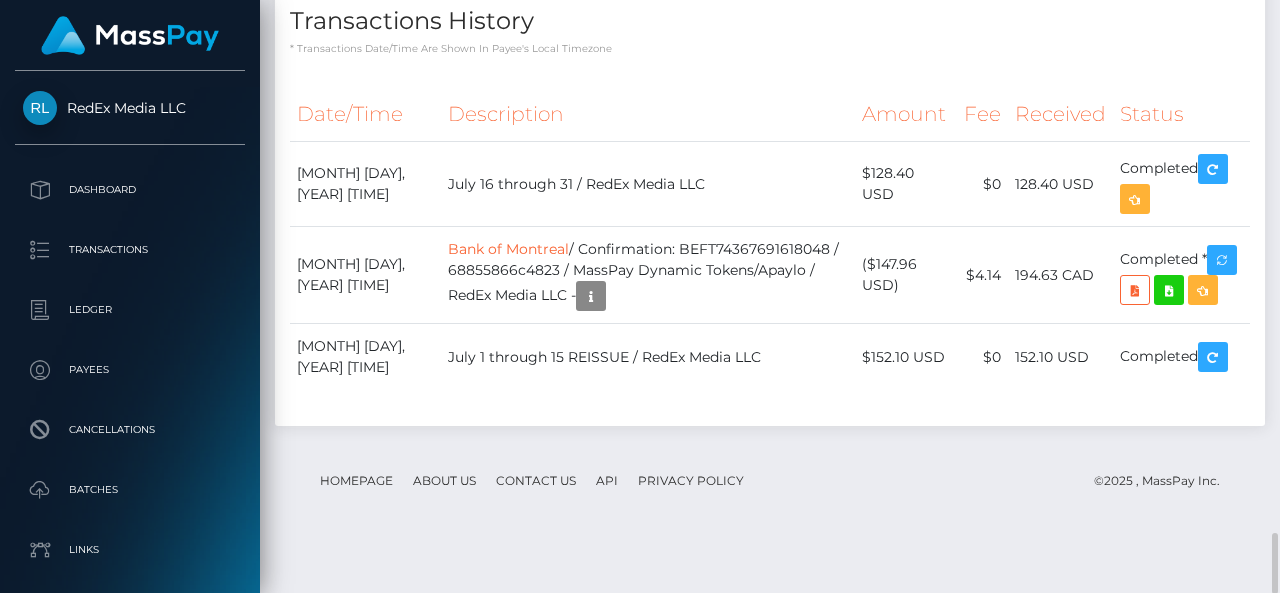 click on "Description" at bounding box center (647, 114) 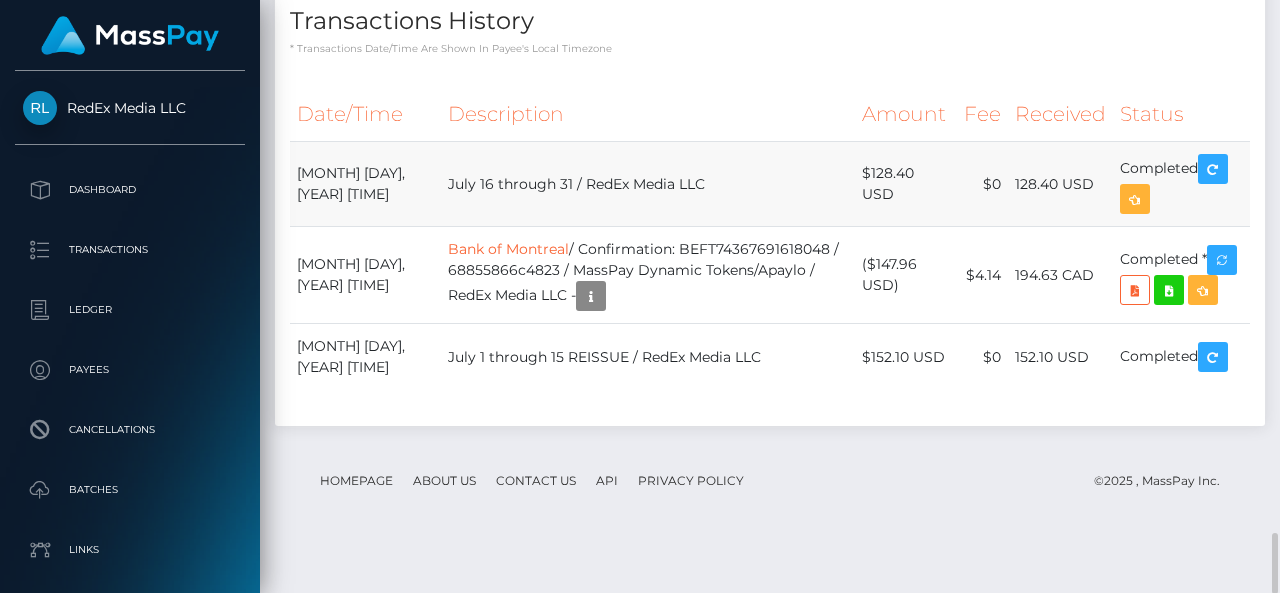 drag, startPoint x: 568, startPoint y: 231, endPoint x: 750, endPoint y: 225, distance: 182.09888 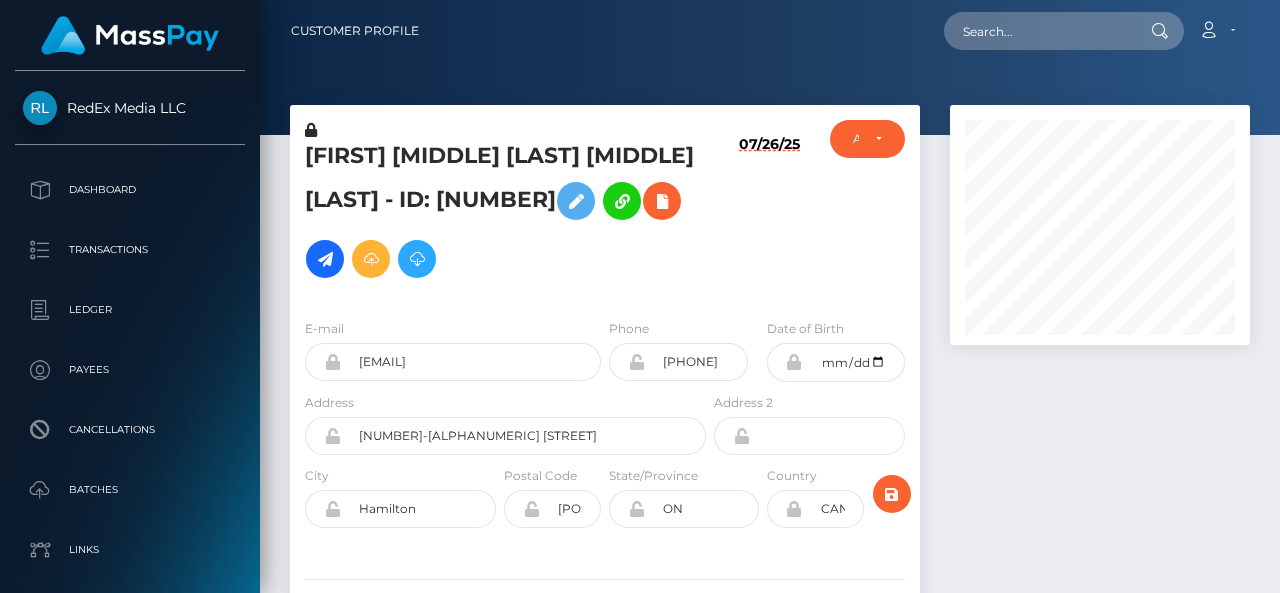 scroll, scrollTop: 0, scrollLeft: 0, axis: both 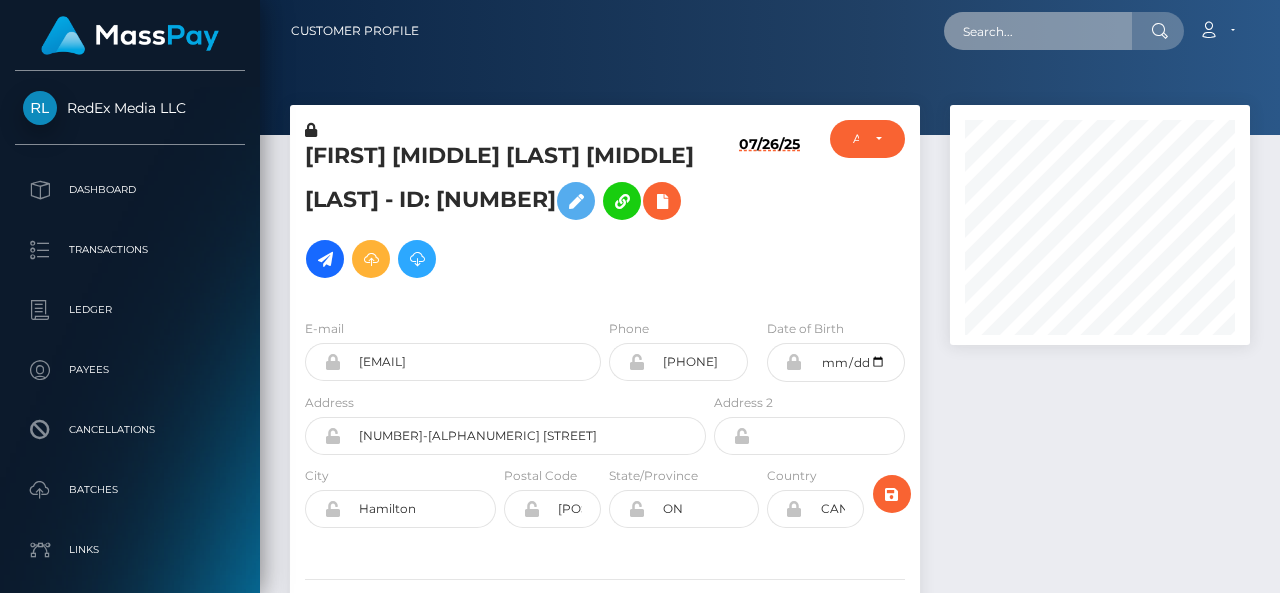 click at bounding box center [1038, 31] 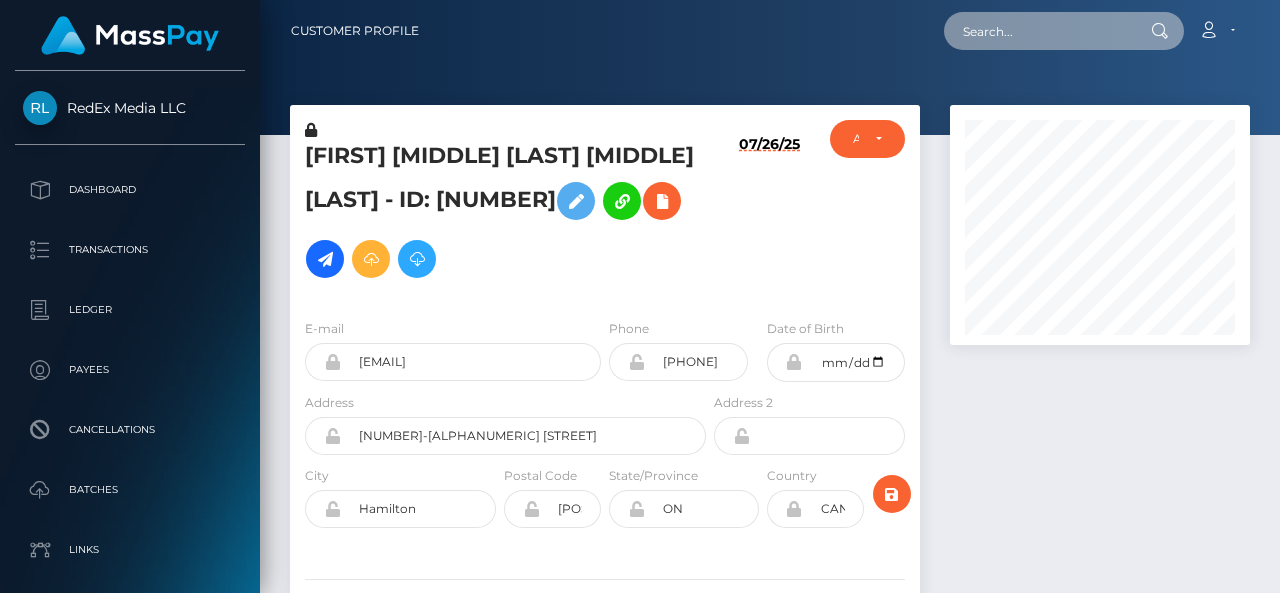 paste on "bishopnancy58@gmail.com" 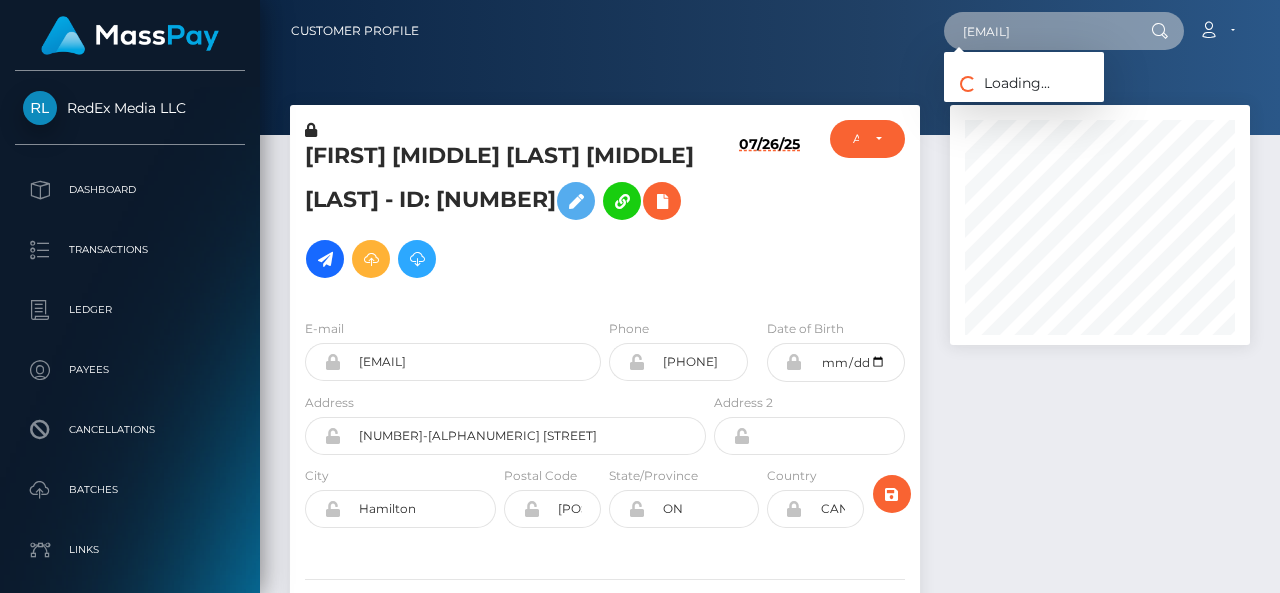 scroll, scrollTop: 0, scrollLeft: 16, axis: horizontal 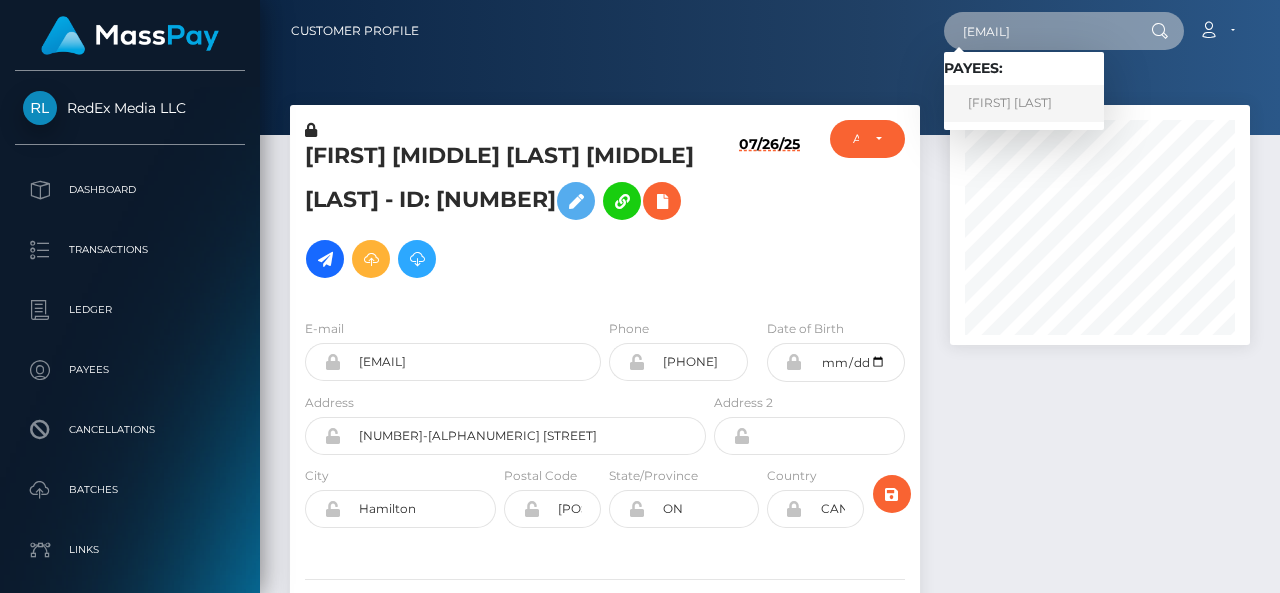 type on "bishopnancy58@gmail.com" 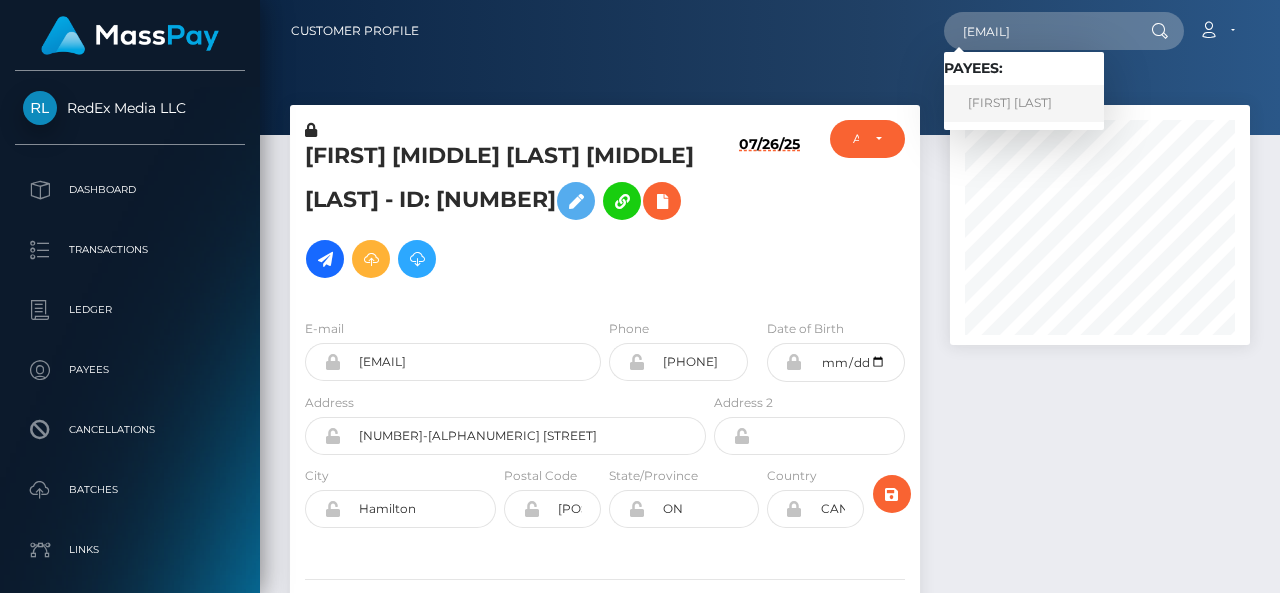 click on "Iryna  Tatsenko" at bounding box center (1024, 103) 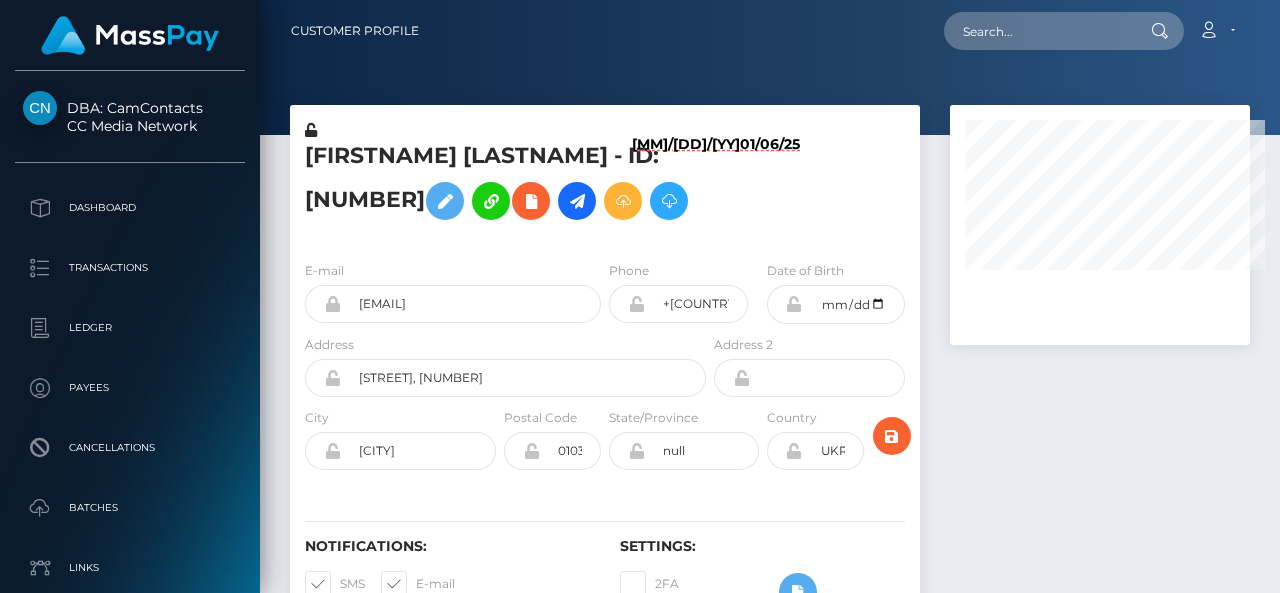 scroll, scrollTop: 0, scrollLeft: 0, axis: both 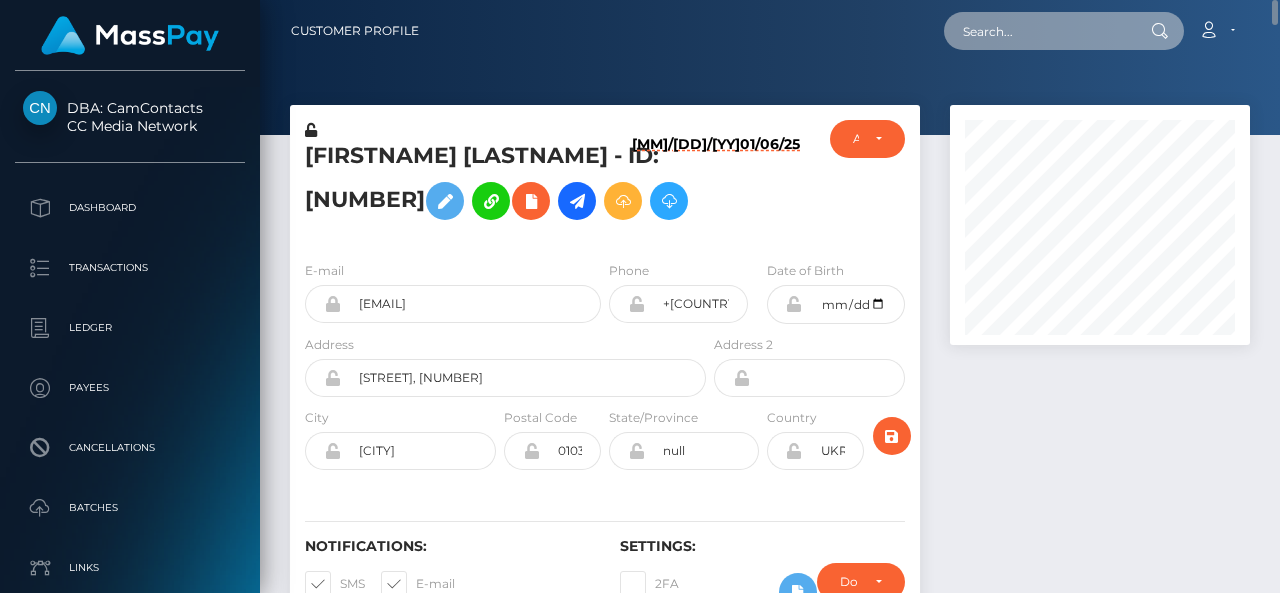 click at bounding box center (1038, 31) 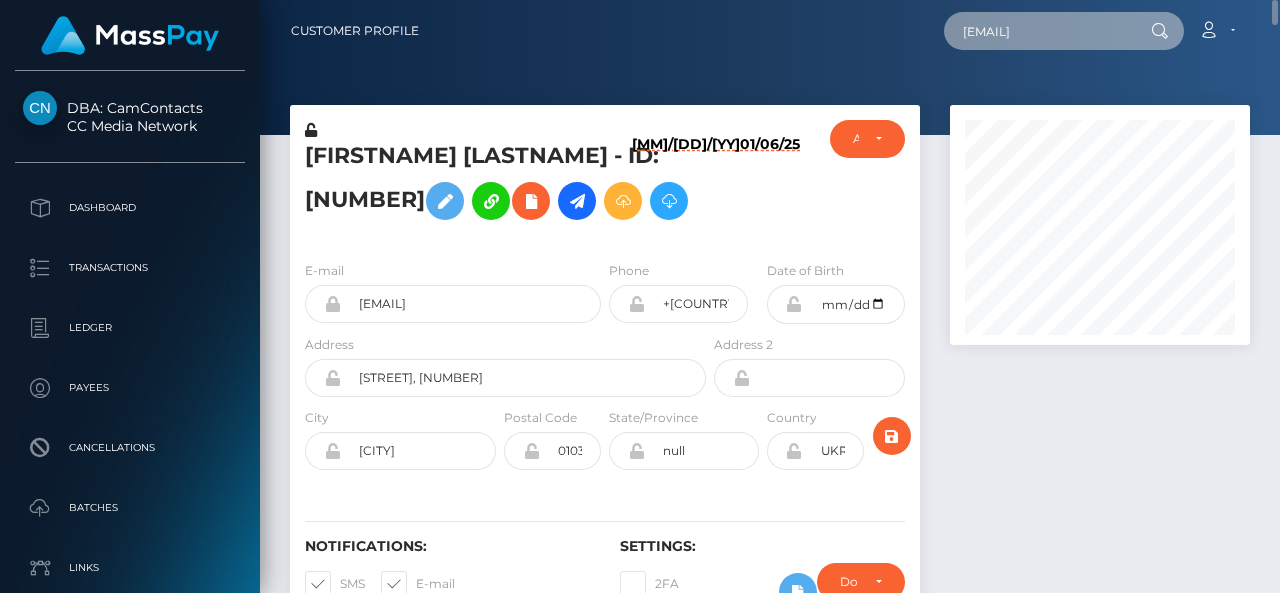 scroll, scrollTop: 0, scrollLeft: 11, axis: horizontal 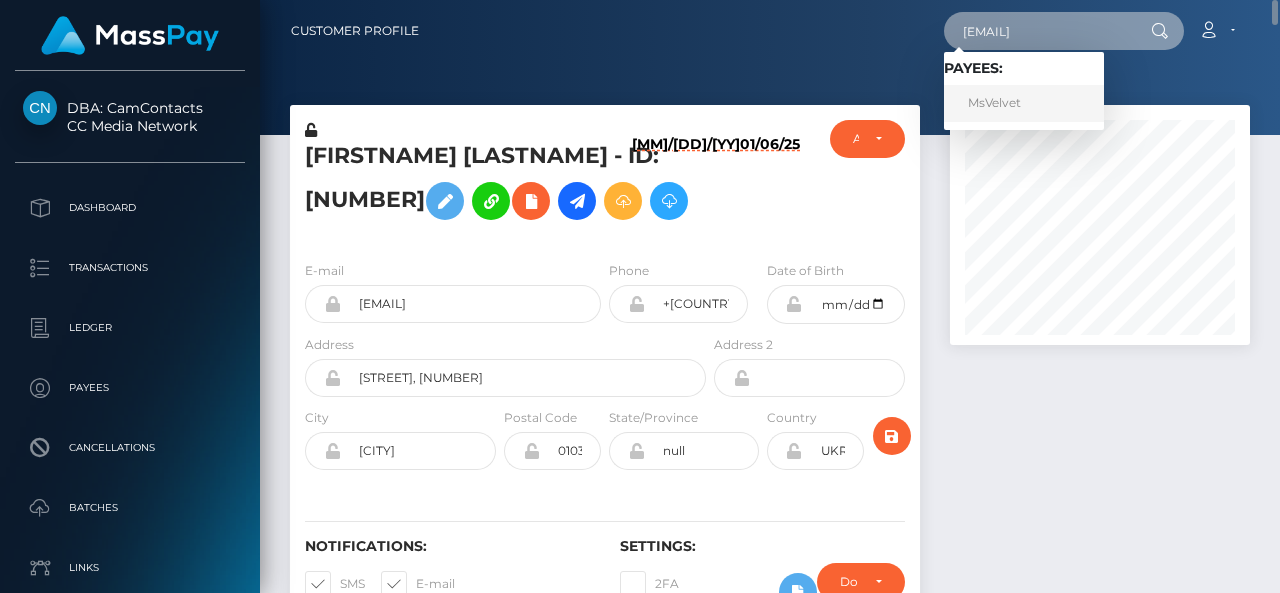 type on "arecenavaleria@gmail.com" 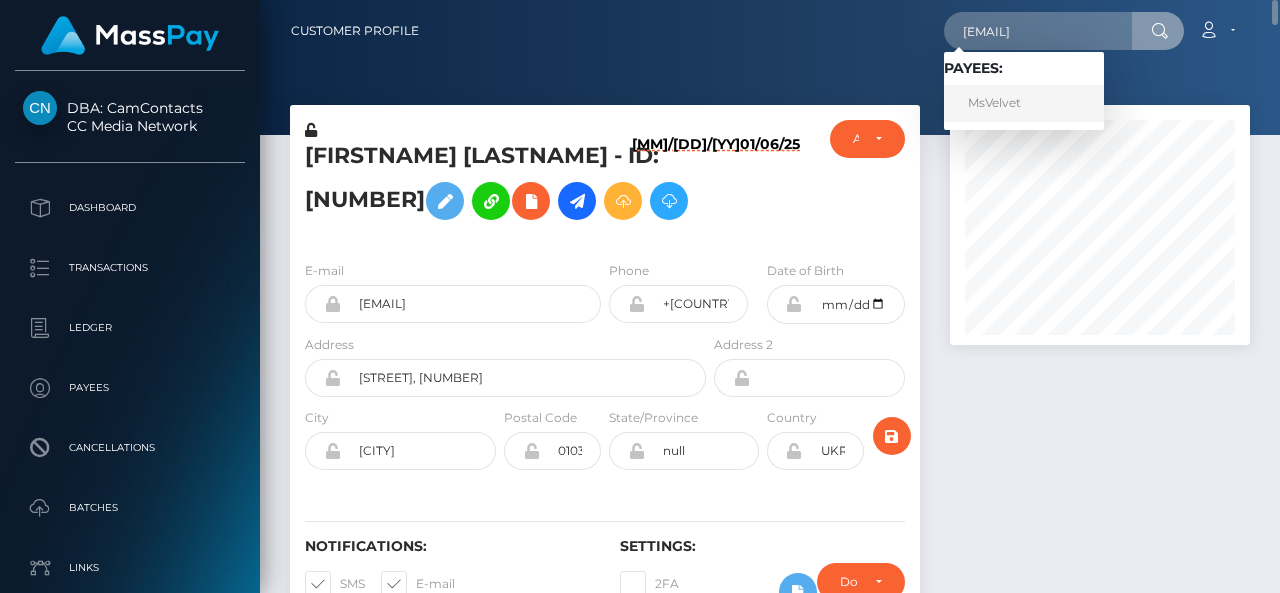 click on "MsVelvet" at bounding box center [1024, 103] 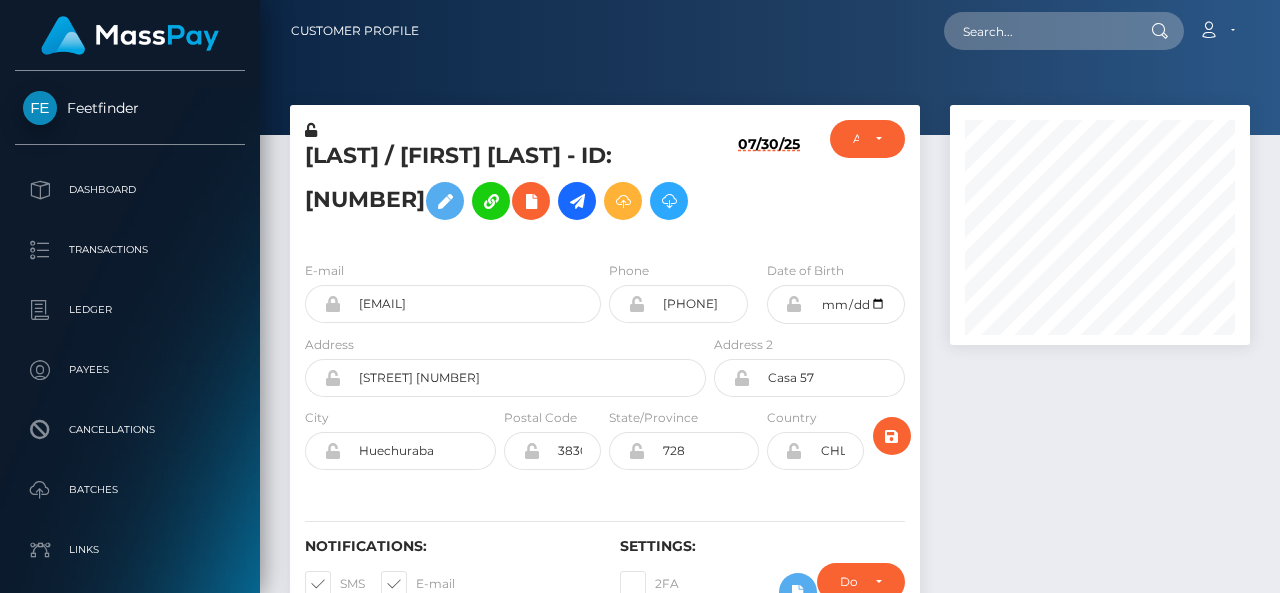 scroll, scrollTop: 0, scrollLeft: 0, axis: both 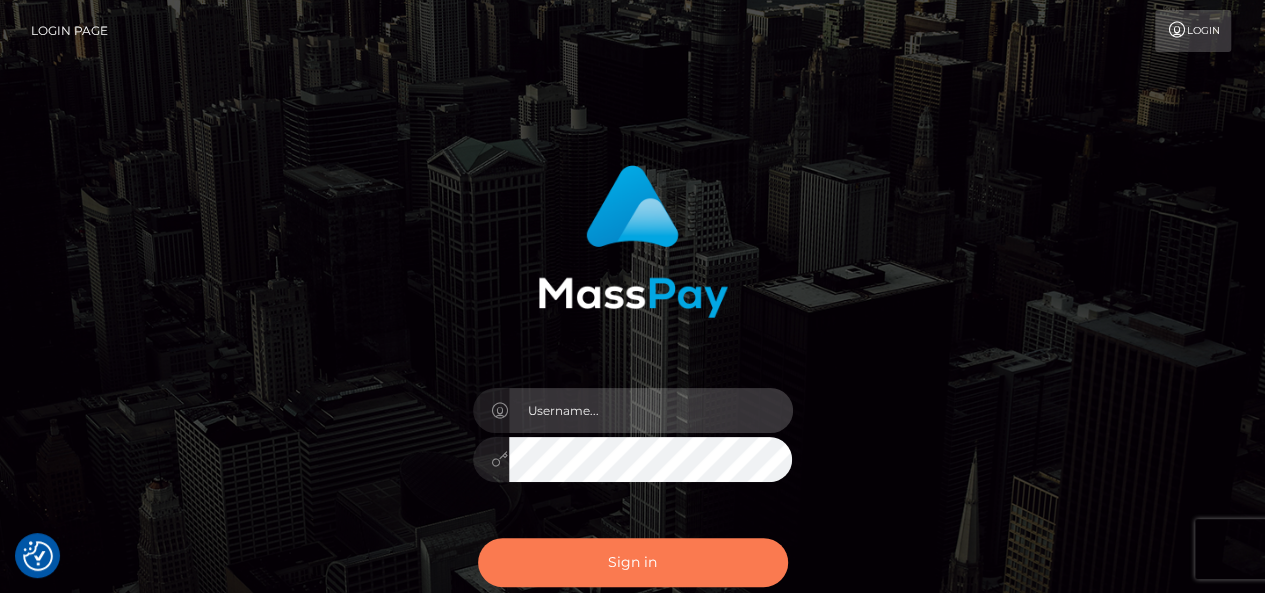 type on "pk.es" 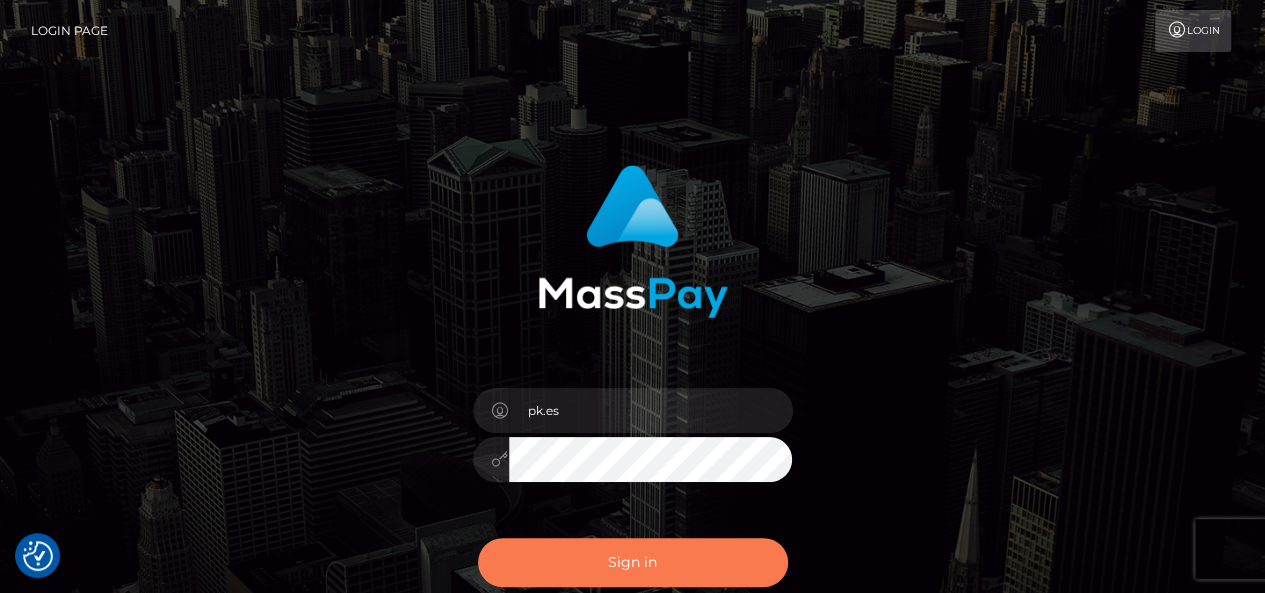 click on "Sign in" at bounding box center [633, 562] 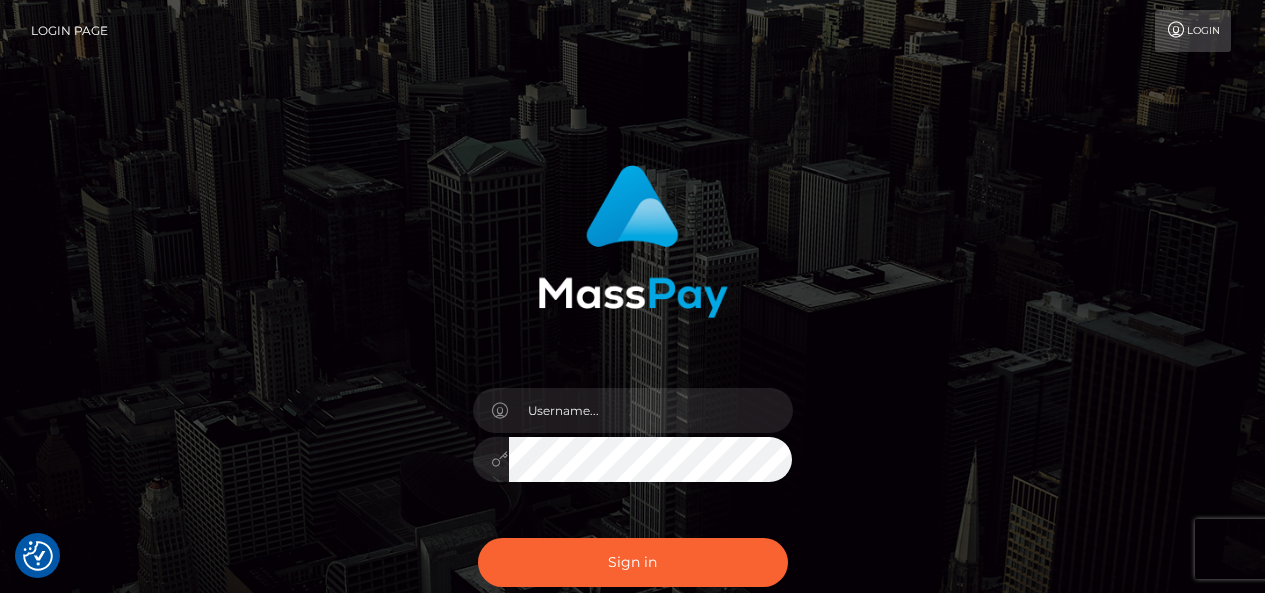 scroll, scrollTop: 0, scrollLeft: 0, axis: both 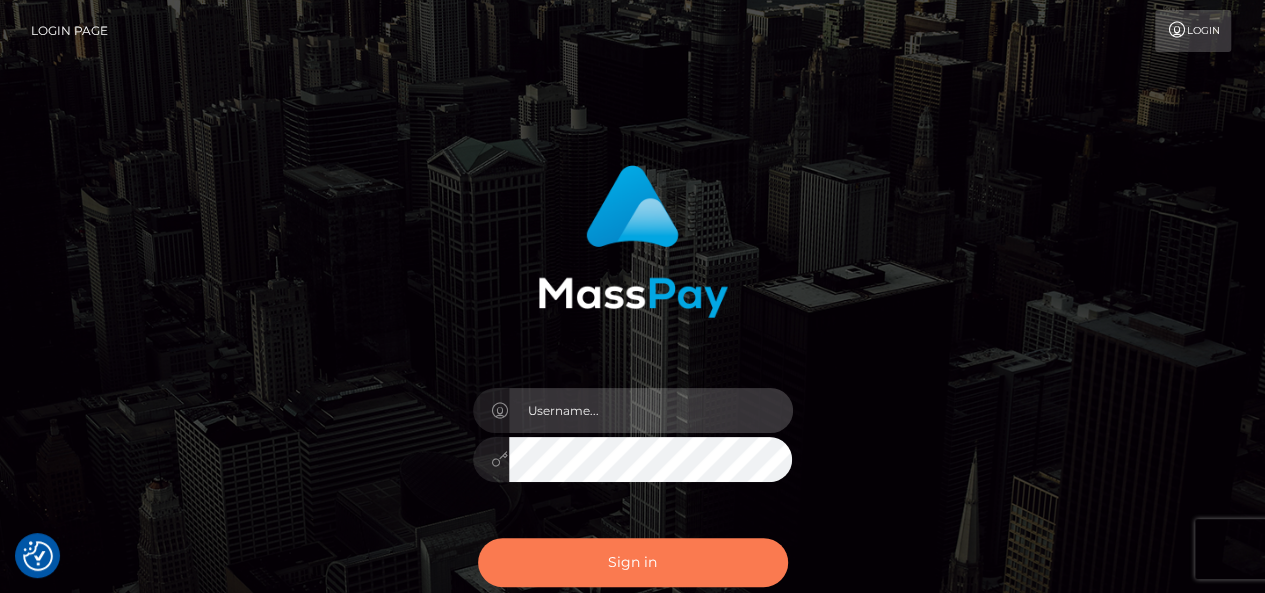 type on "pk.es" 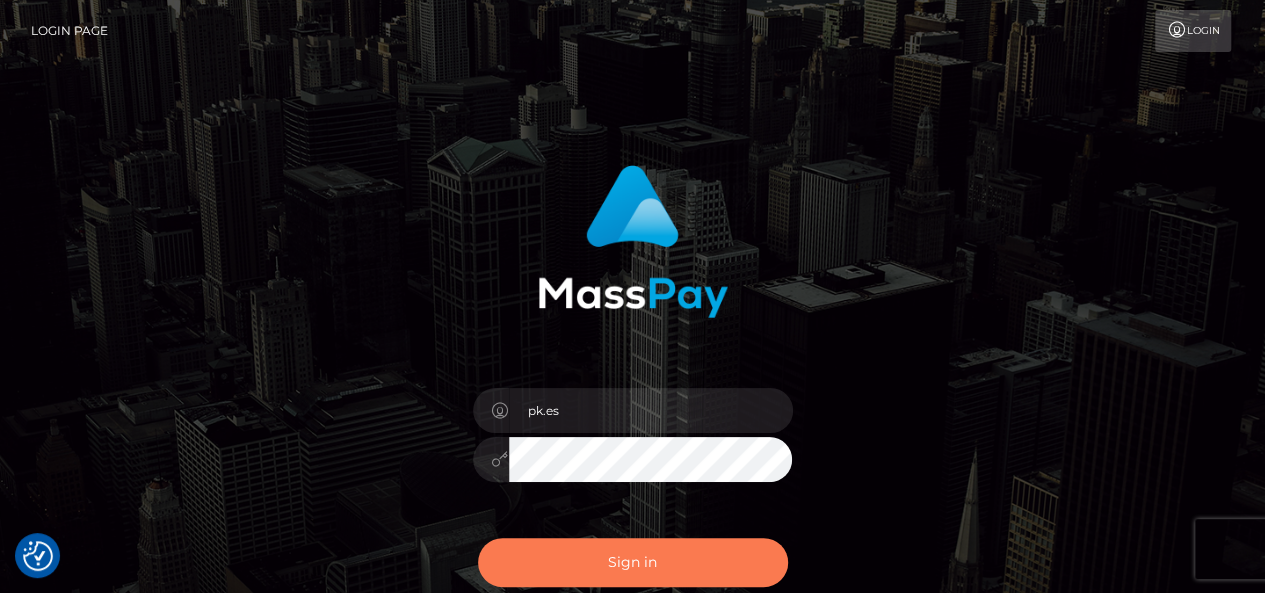 click on "Sign in" at bounding box center [633, 562] 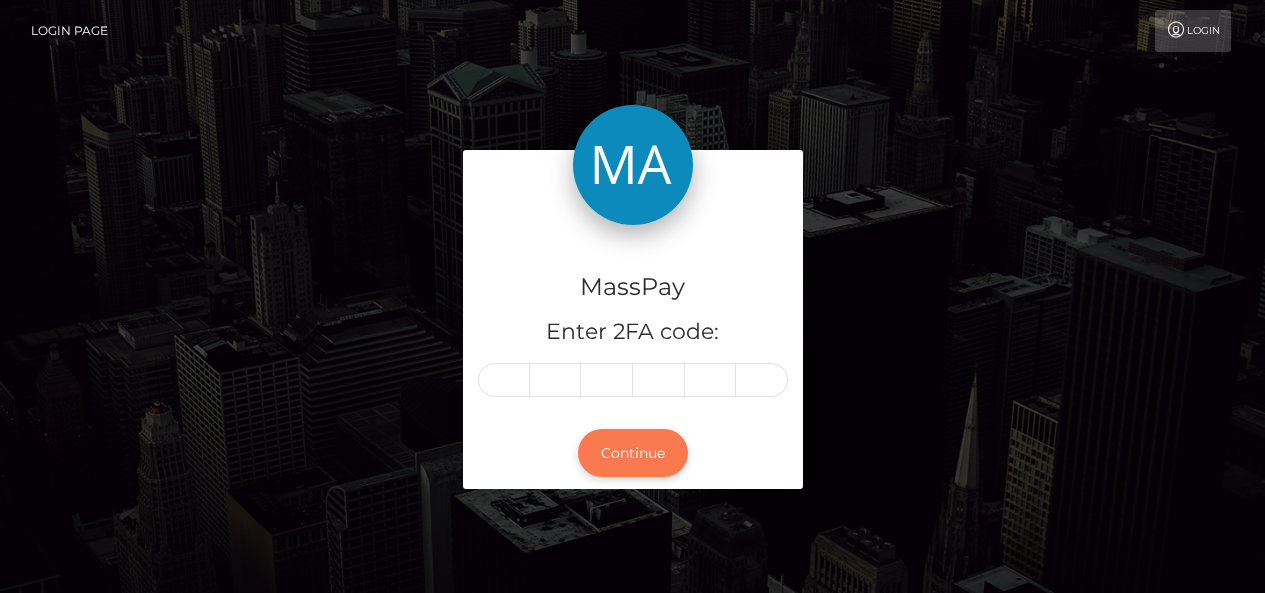 scroll, scrollTop: 0, scrollLeft: 0, axis: both 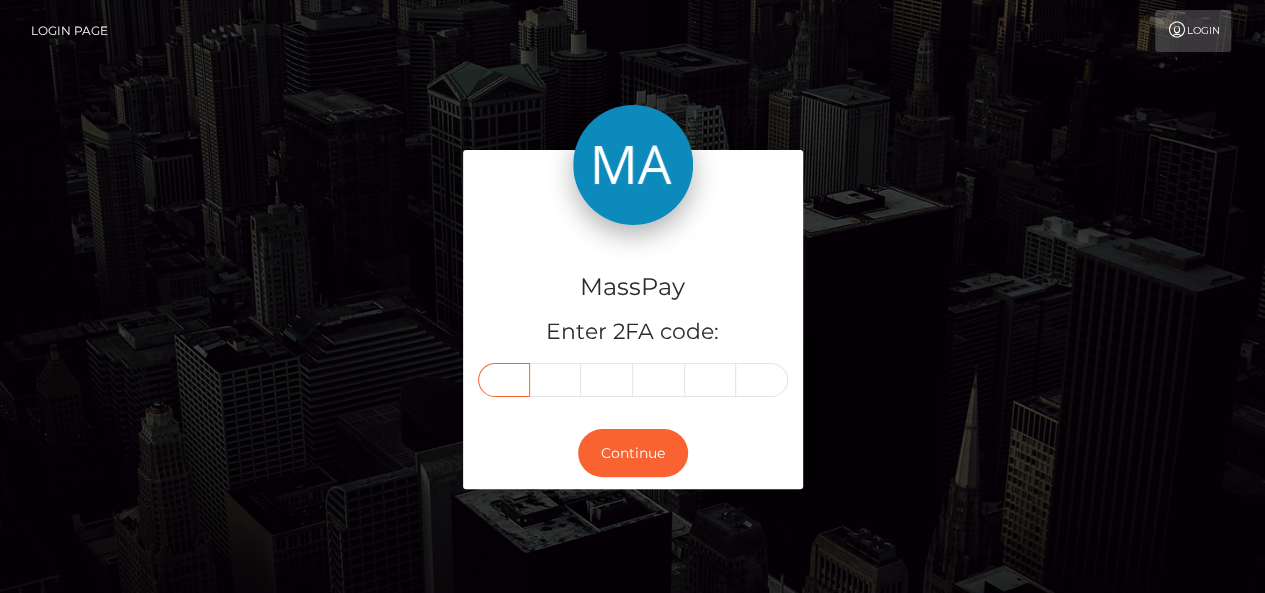 click at bounding box center (504, 380) 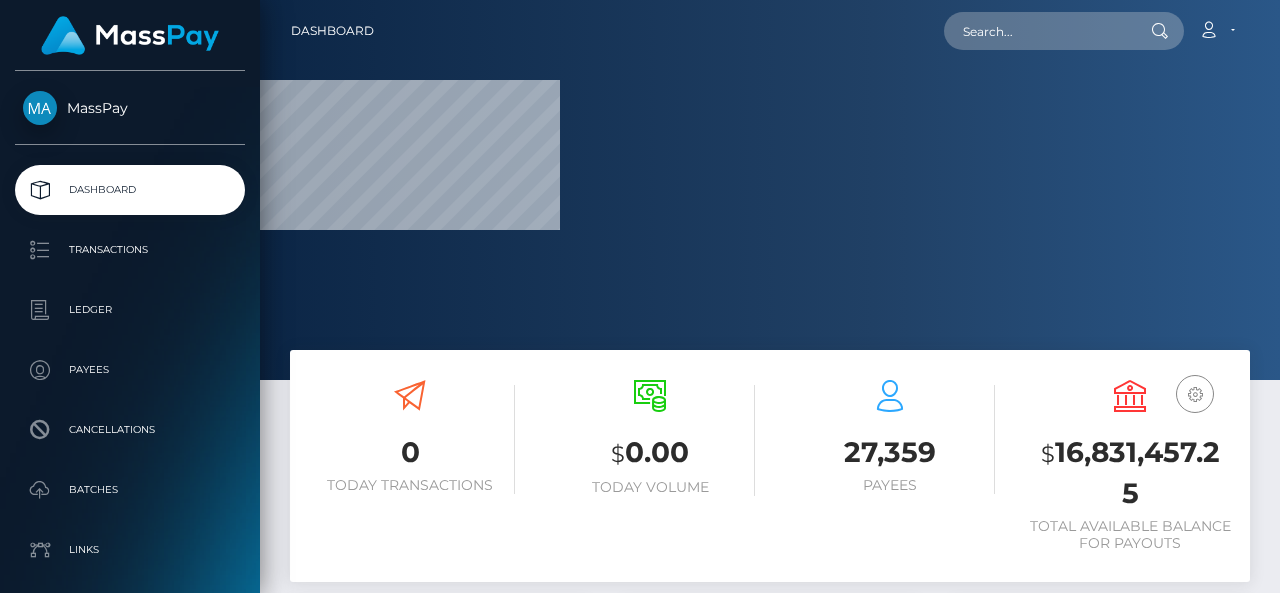 scroll, scrollTop: 0, scrollLeft: 0, axis: both 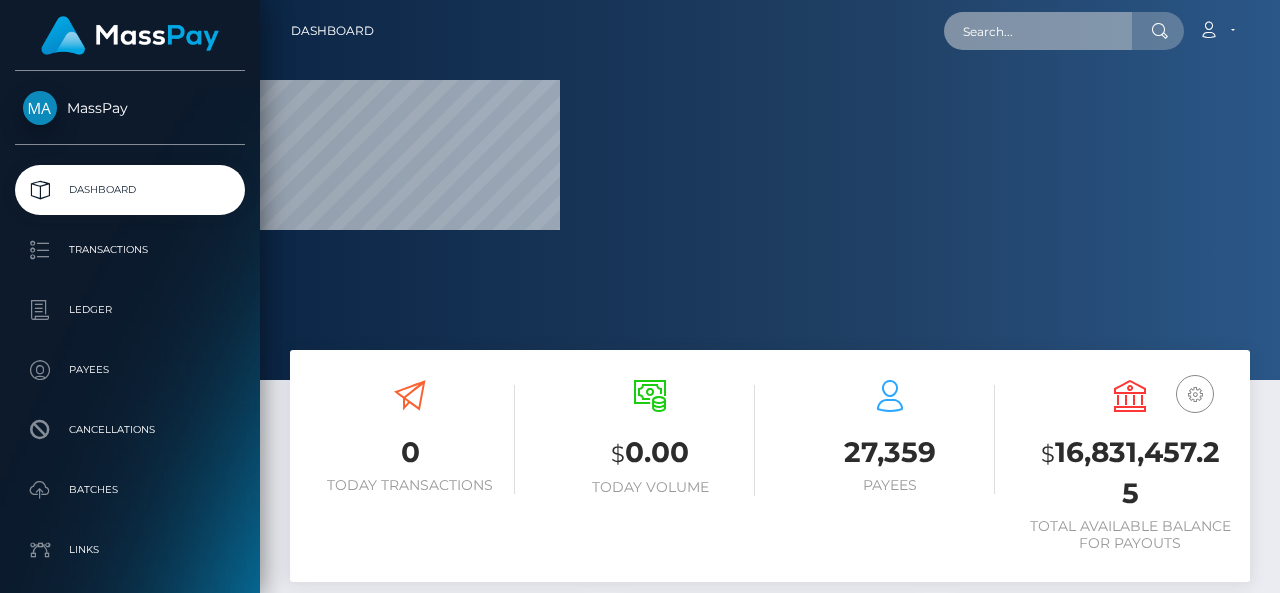 click at bounding box center [1038, 31] 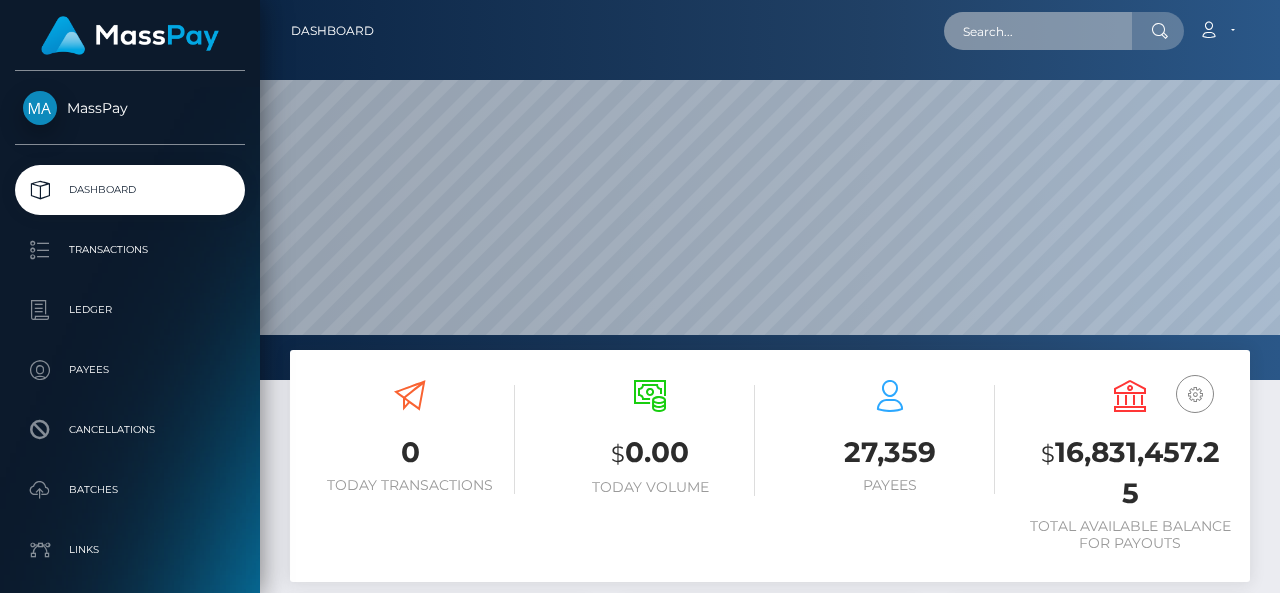 scroll, scrollTop: 999620, scrollLeft: 998980, axis: both 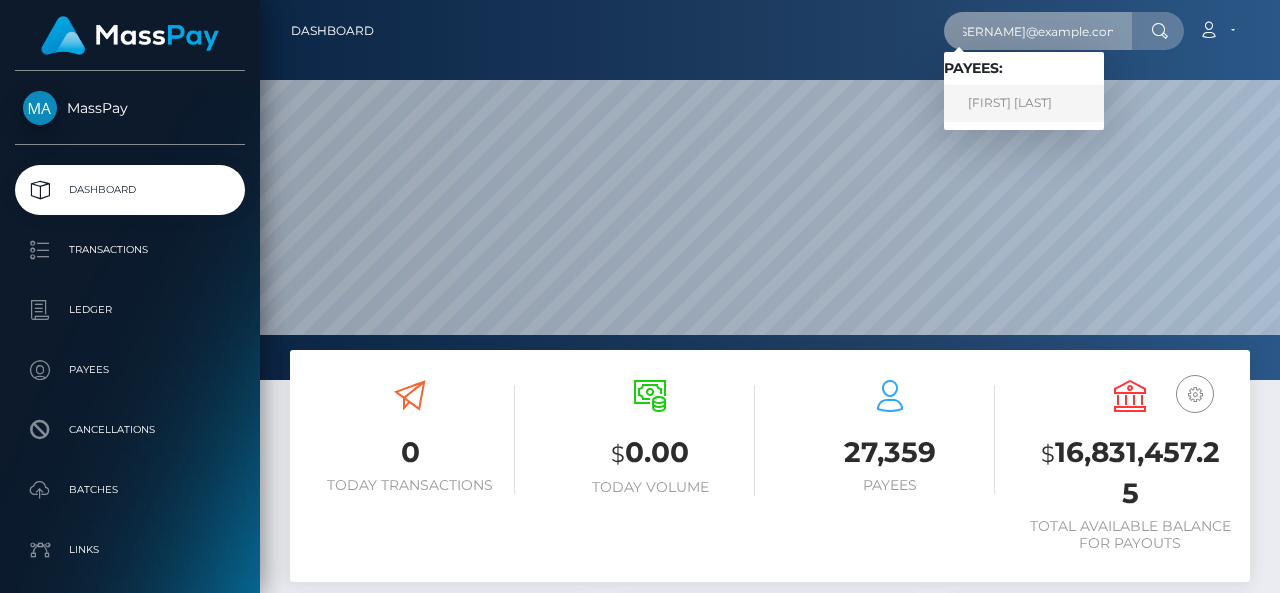 type on "[USERNAME]@example.com" 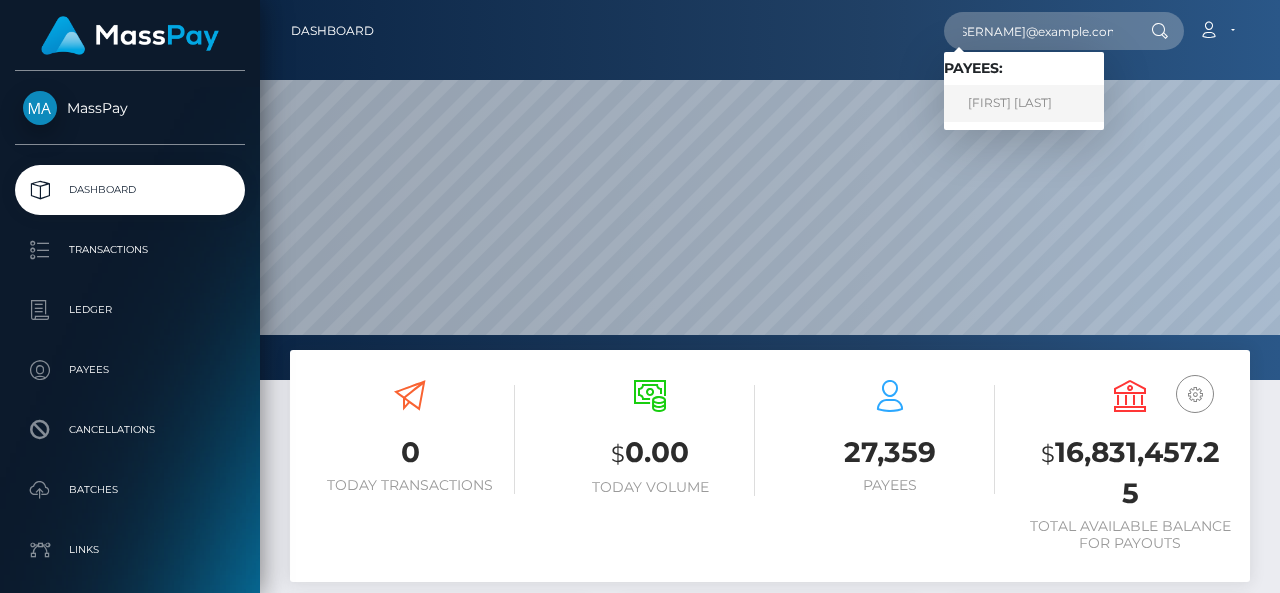 scroll, scrollTop: 0, scrollLeft: 0, axis: both 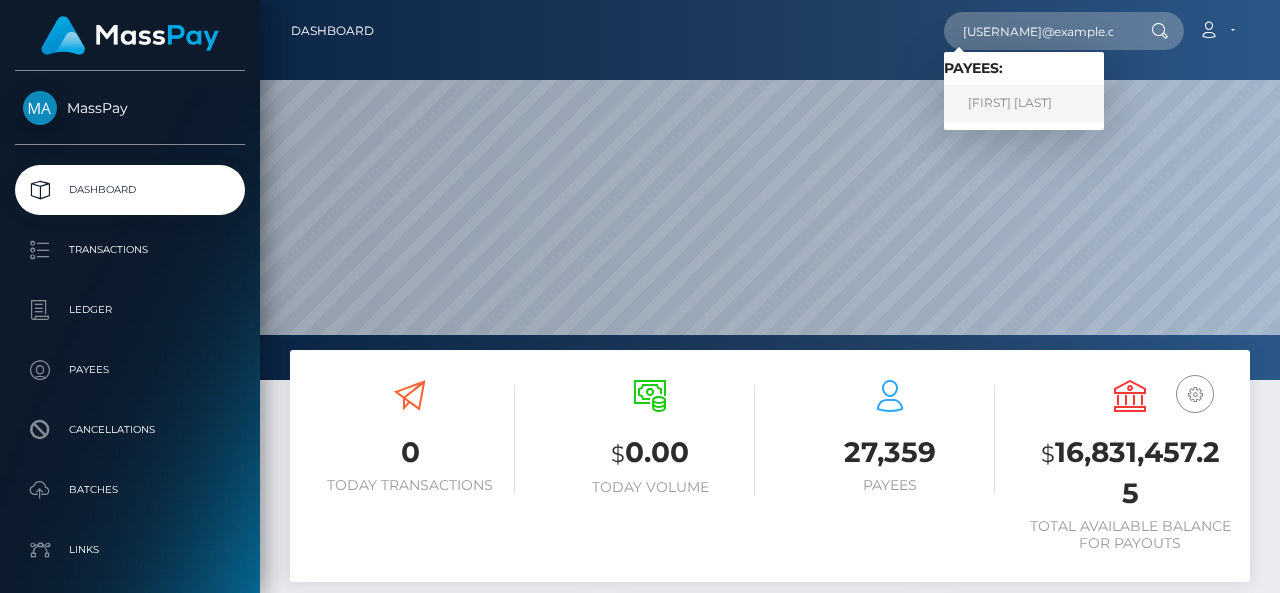 click on "[FIRST] [LAST]" at bounding box center (1024, 103) 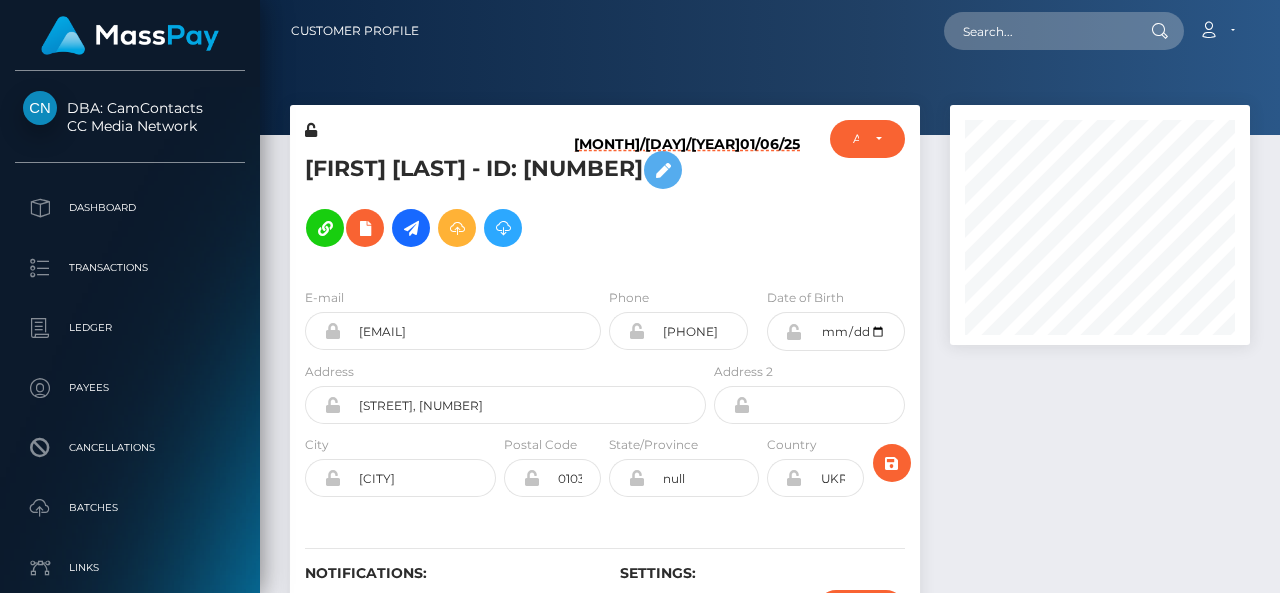 scroll, scrollTop: 0, scrollLeft: 0, axis: both 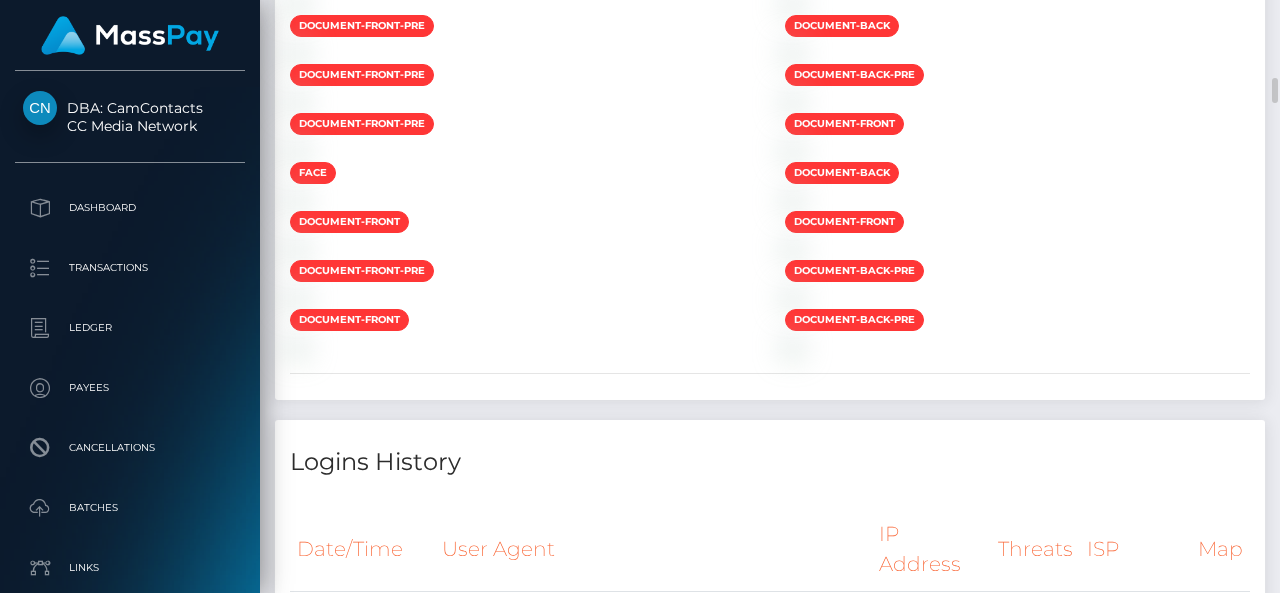 click at bounding box center [522, -95] 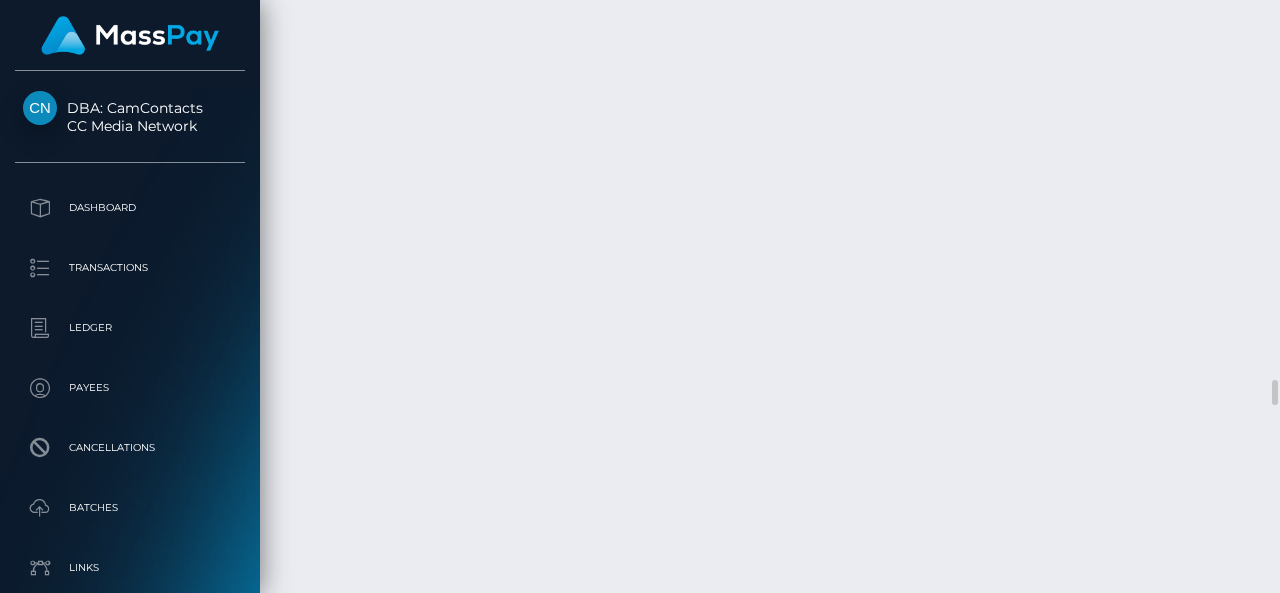 scroll, scrollTop: 8666, scrollLeft: 0, axis: vertical 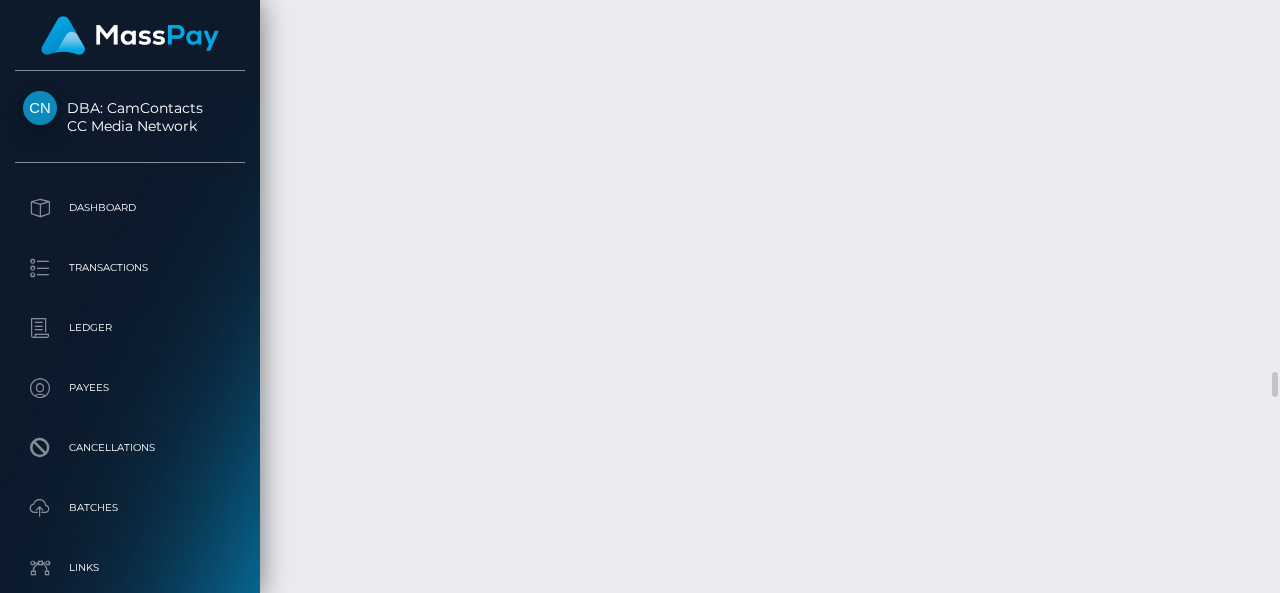 drag, startPoint x: 654, startPoint y: 262, endPoint x: 518, endPoint y: 265, distance: 136.03308 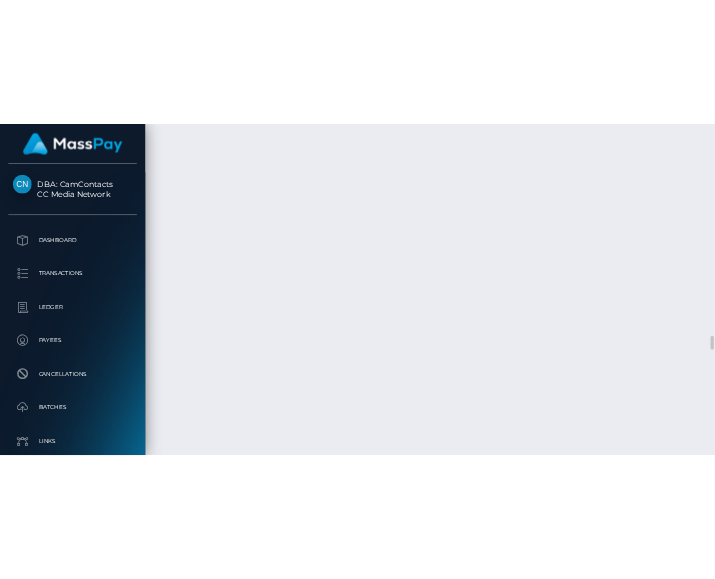 scroll, scrollTop: 8811, scrollLeft: 0, axis: vertical 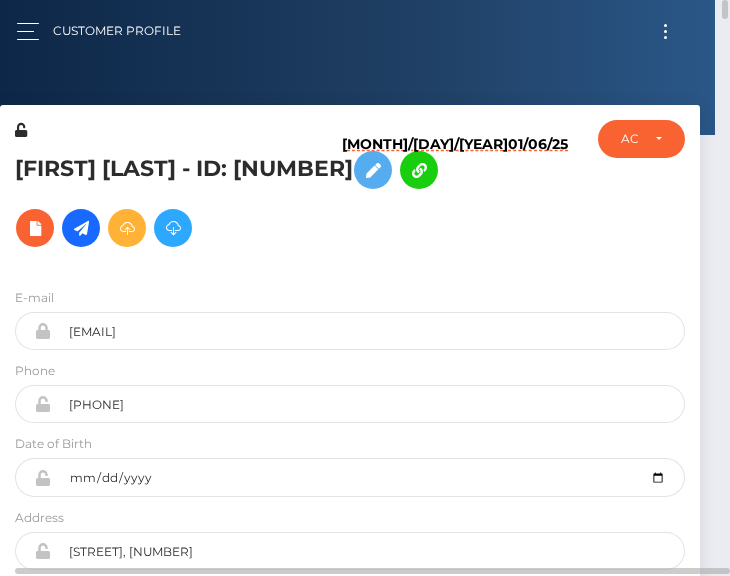 click at bounding box center [665, 31] 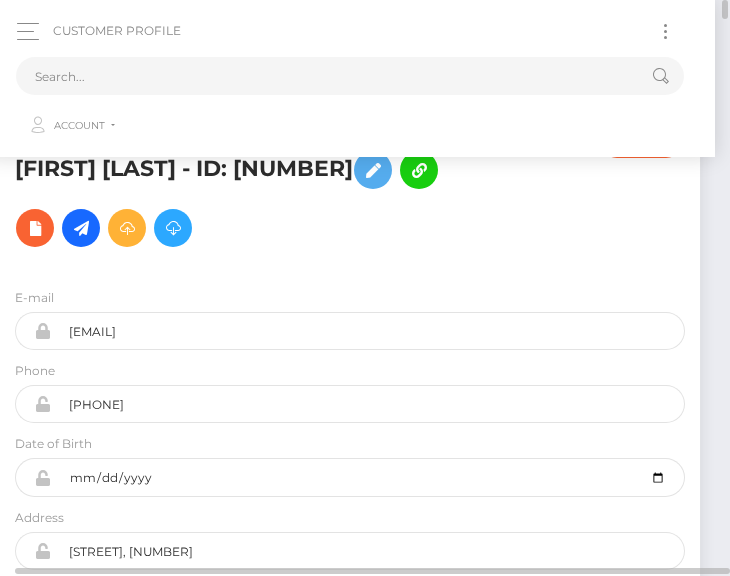 click at bounding box center [660, 76] 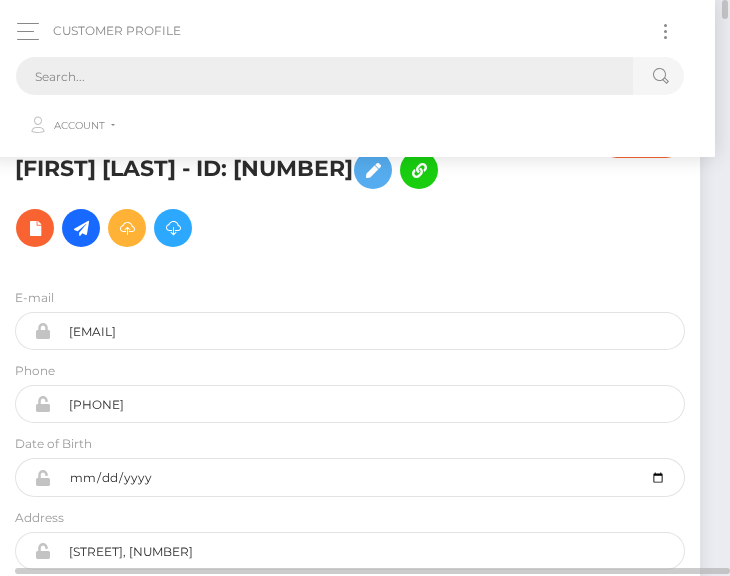 click at bounding box center (324, 76) 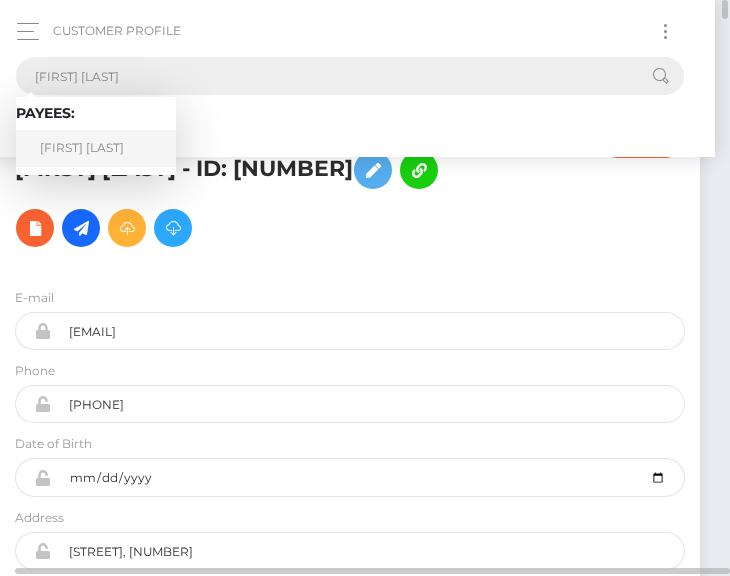type on "HEORHII VAKHANIIA" 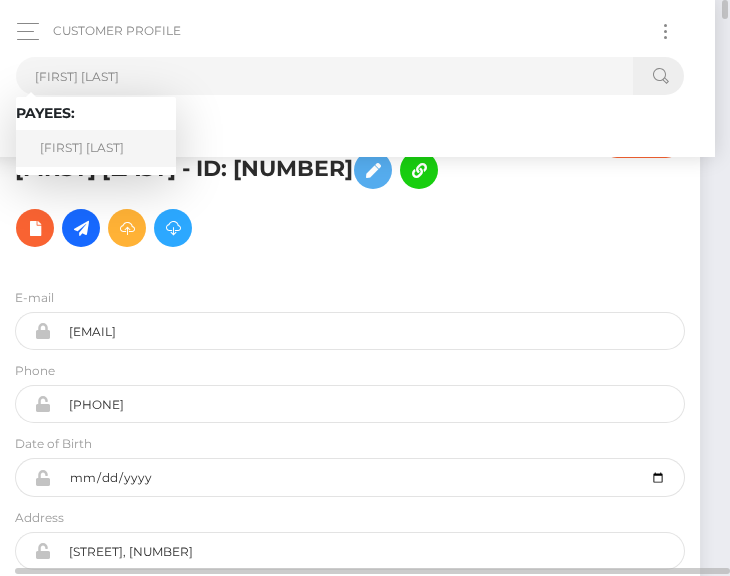 click on "HEORHII  VAKHANIIA" at bounding box center (96, 148) 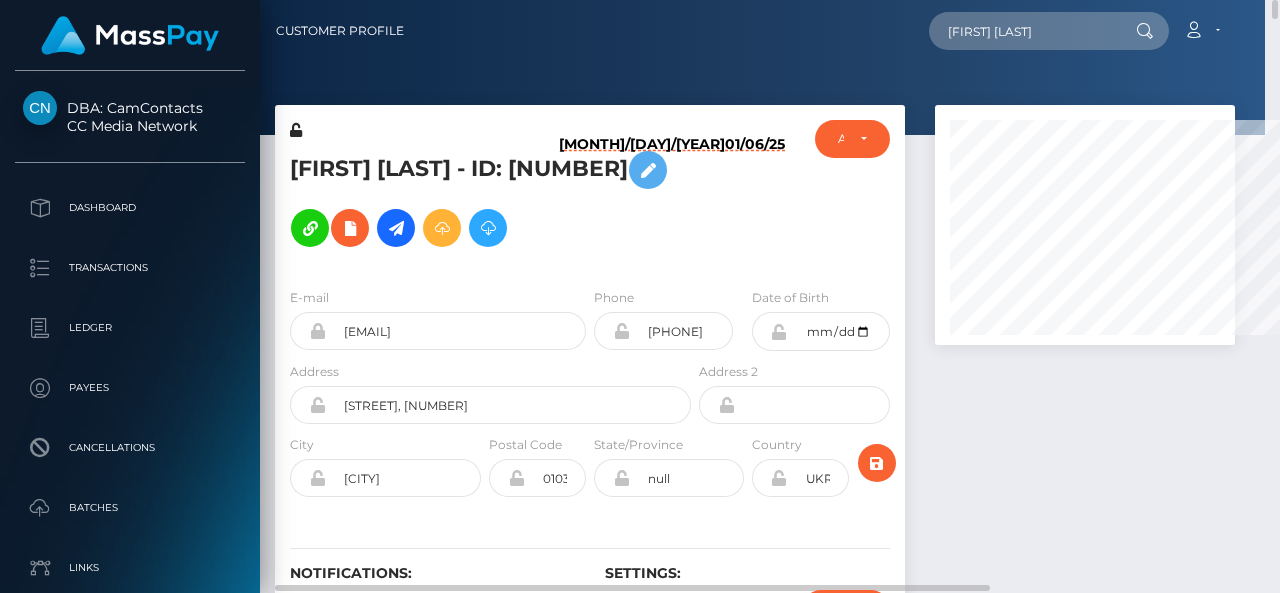 scroll, scrollTop: 240, scrollLeft: 304, axis: both 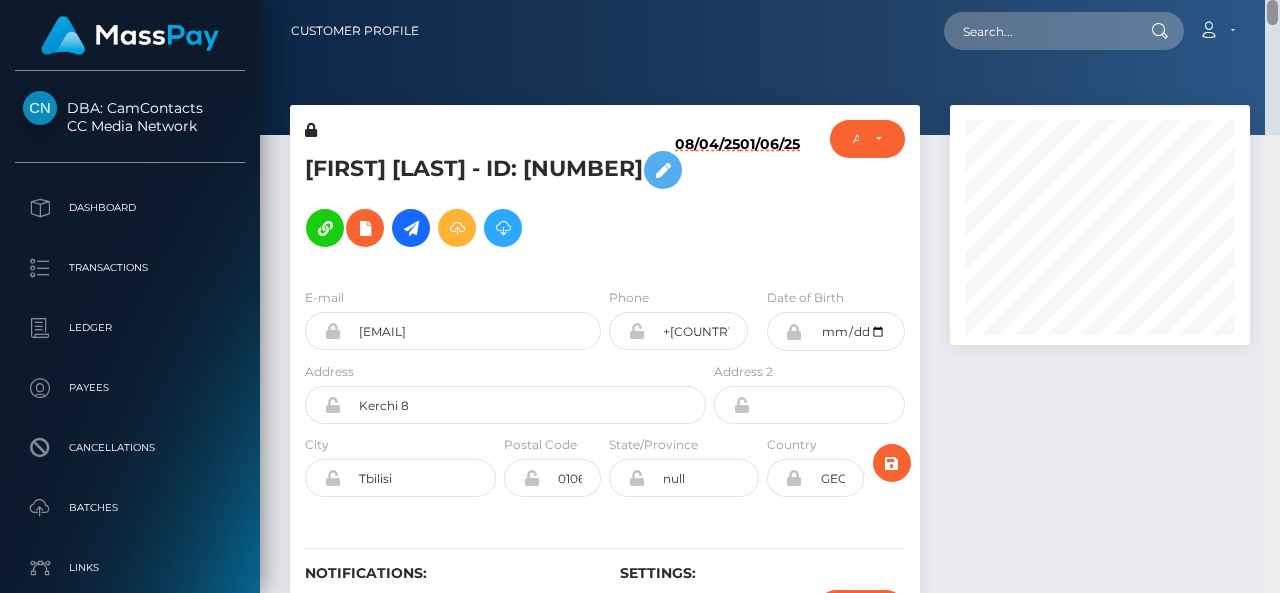 drag, startPoint x: 1270, startPoint y: 372, endPoint x: 1279, endPoint y: -77, distance: 449.09018 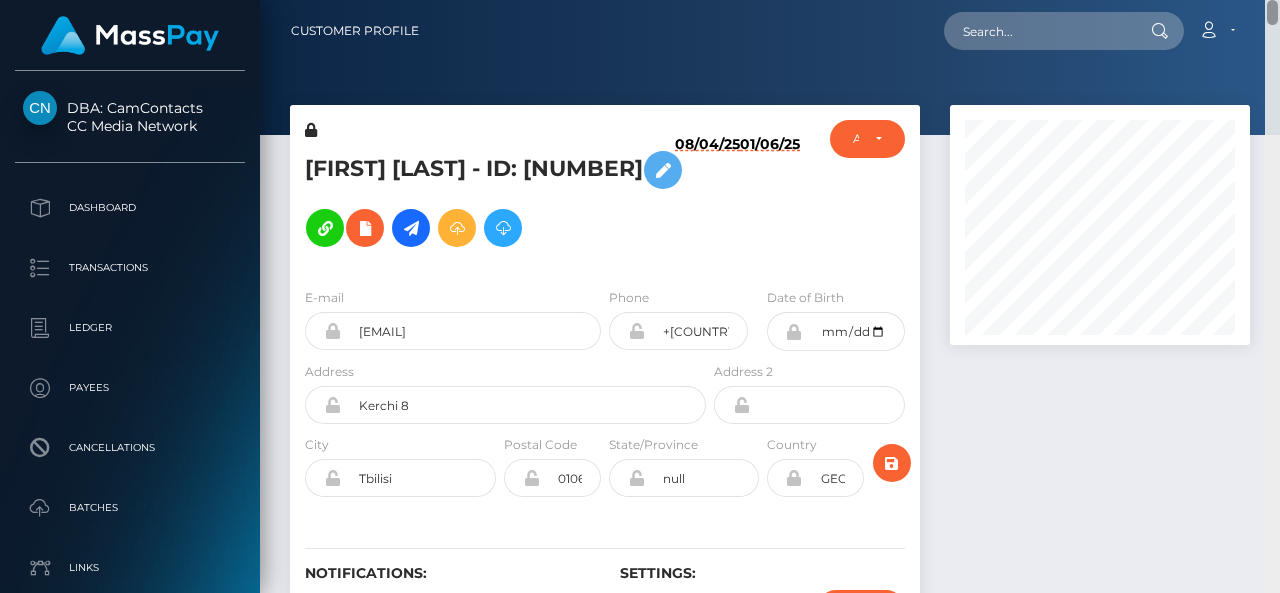 click on "DBA: CamContacts
CC Media Network
Dashboard
Transactions
Ledger
Links" at bounding box center (640, 296) 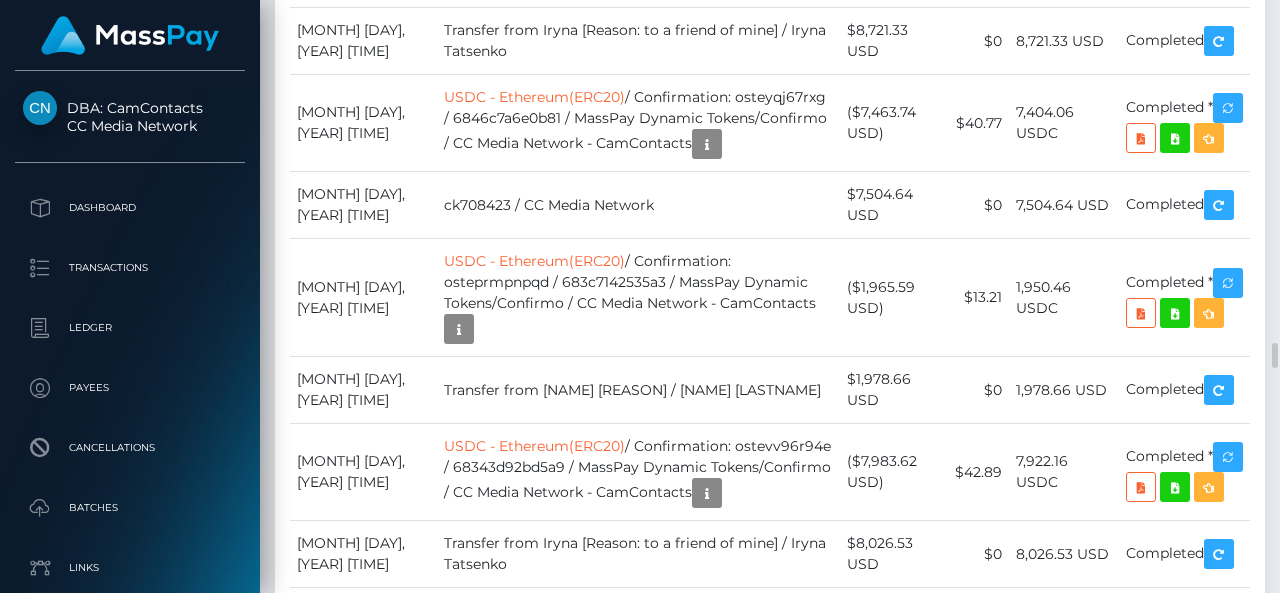 scroll, scrollTop: 8078, scrollLeft: 0, axis: vertical 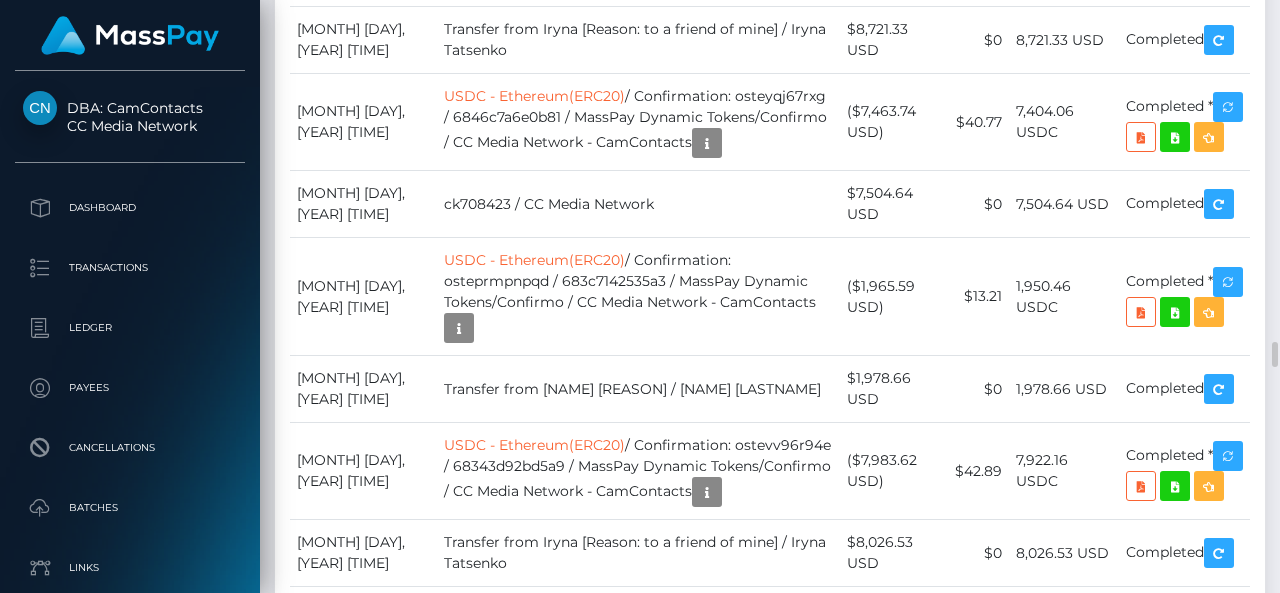 drag, startPoint x: 438, startPoint y: 244, endPoint x: 680, endPoint y: 235, distance: 242.1673 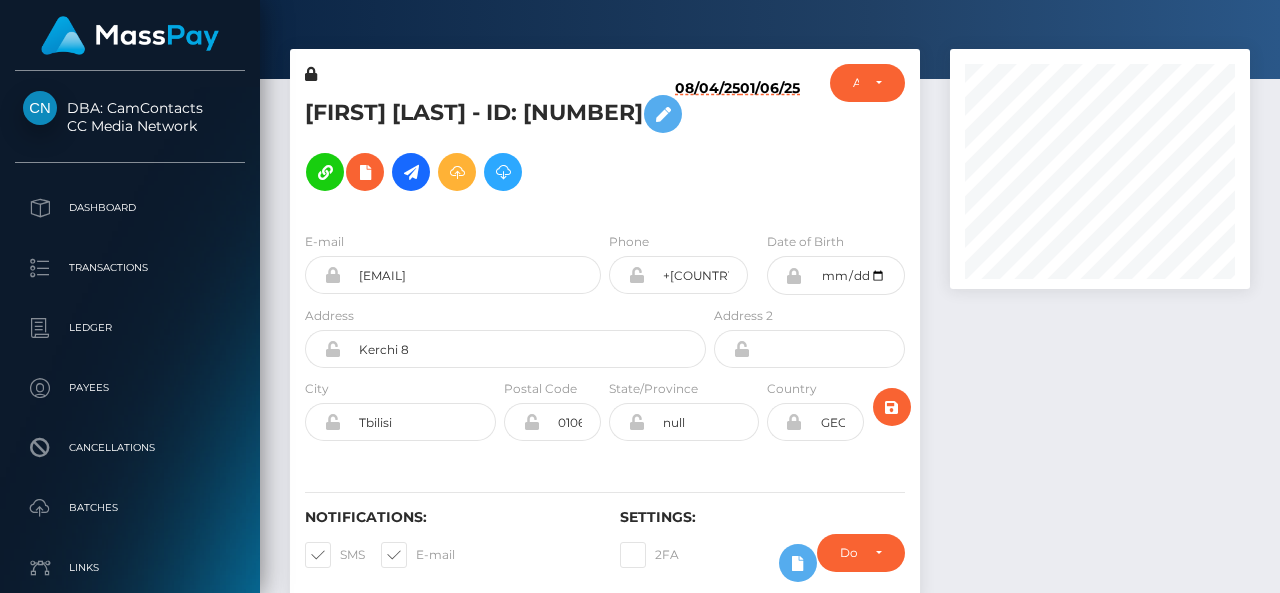 scroll, scrollTop: 0, scrollLeft: 0, axis: both 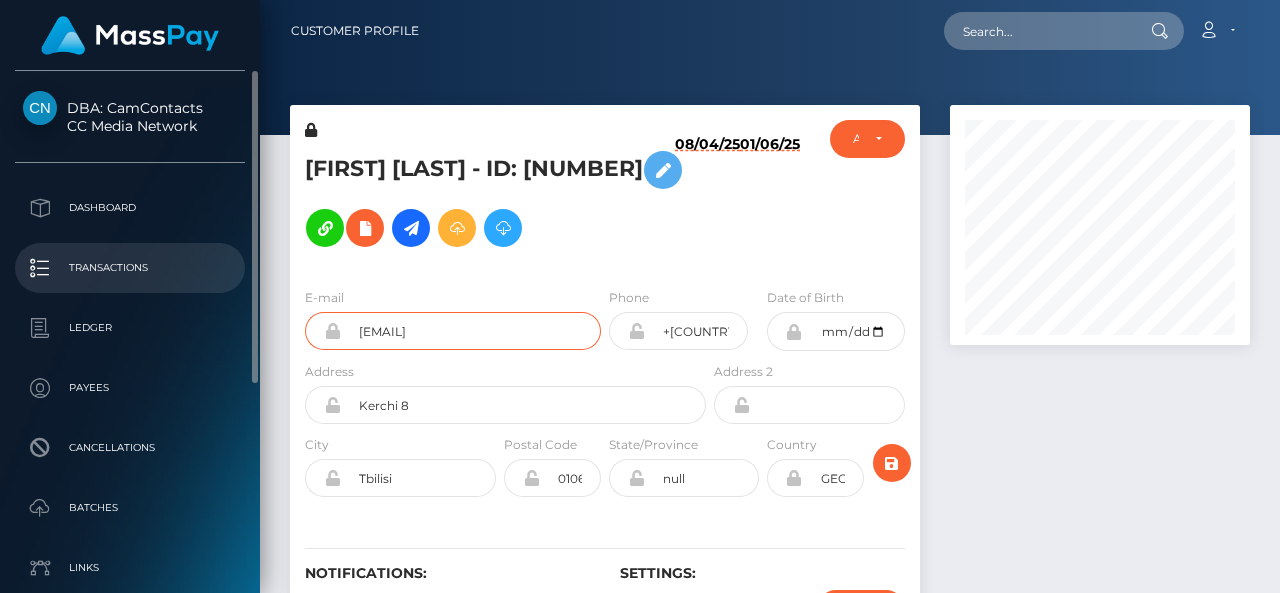 drag, startPoint x: 540, startPoint y: 301, endPoint x: 172, endPoint y: 293, distance: 368.08694 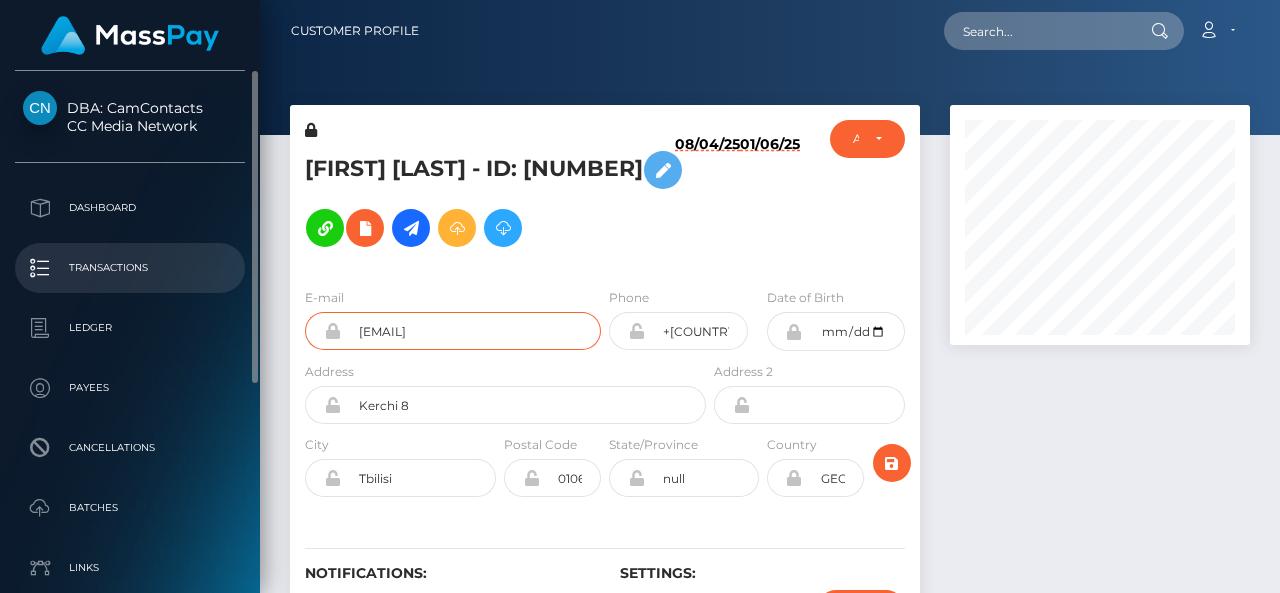 click on "DBA: CamContacts
CC Media Network
Dashboard
Transactions
Ledger
Payees" at bounding box center [640, 296] 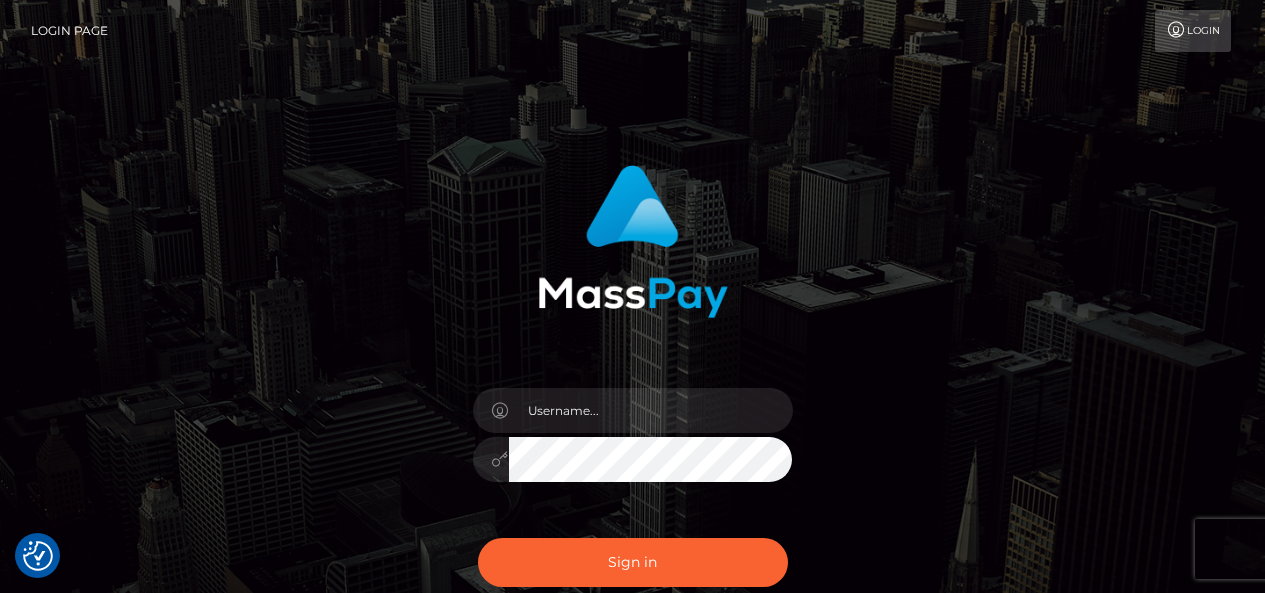 scroll, scrollTop: 0, scrollLeft: 0, axis: both 